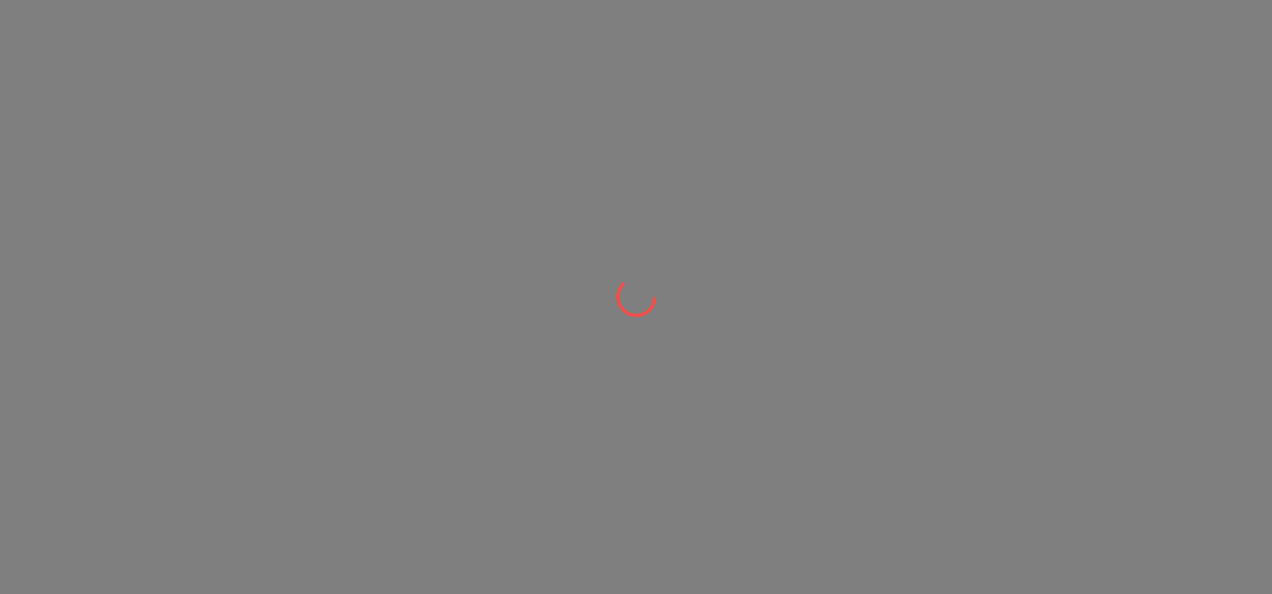 scroll, scrollTop: 0, scrollLeft: 0, axis: both 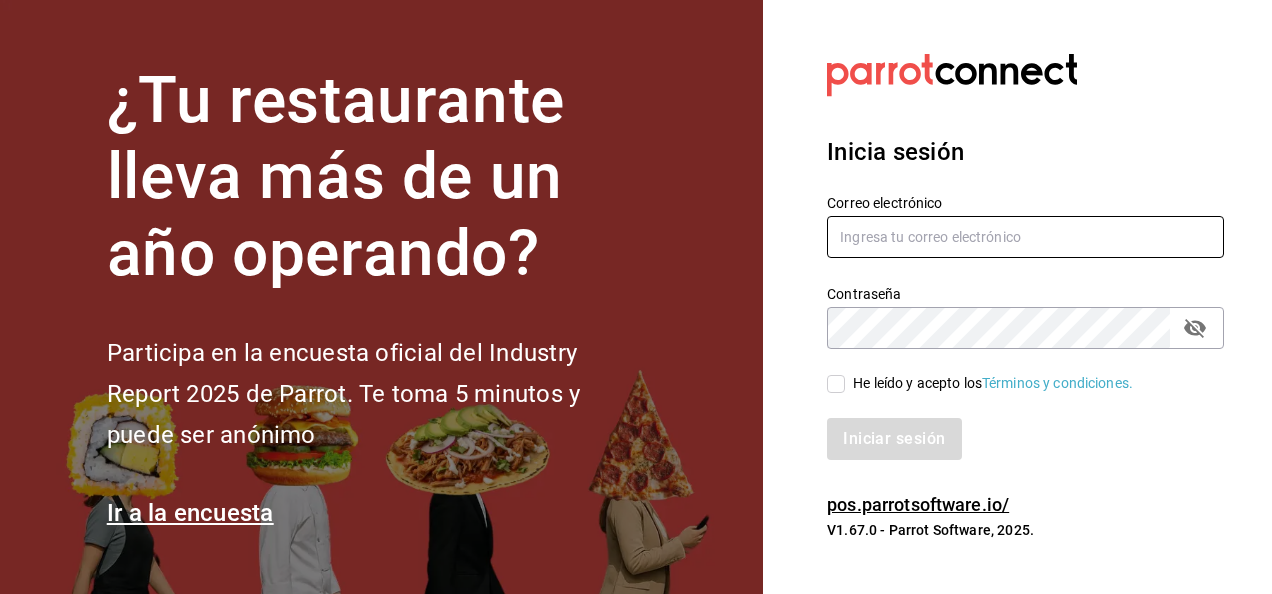 type on "mochomos.mitikah@example.com" 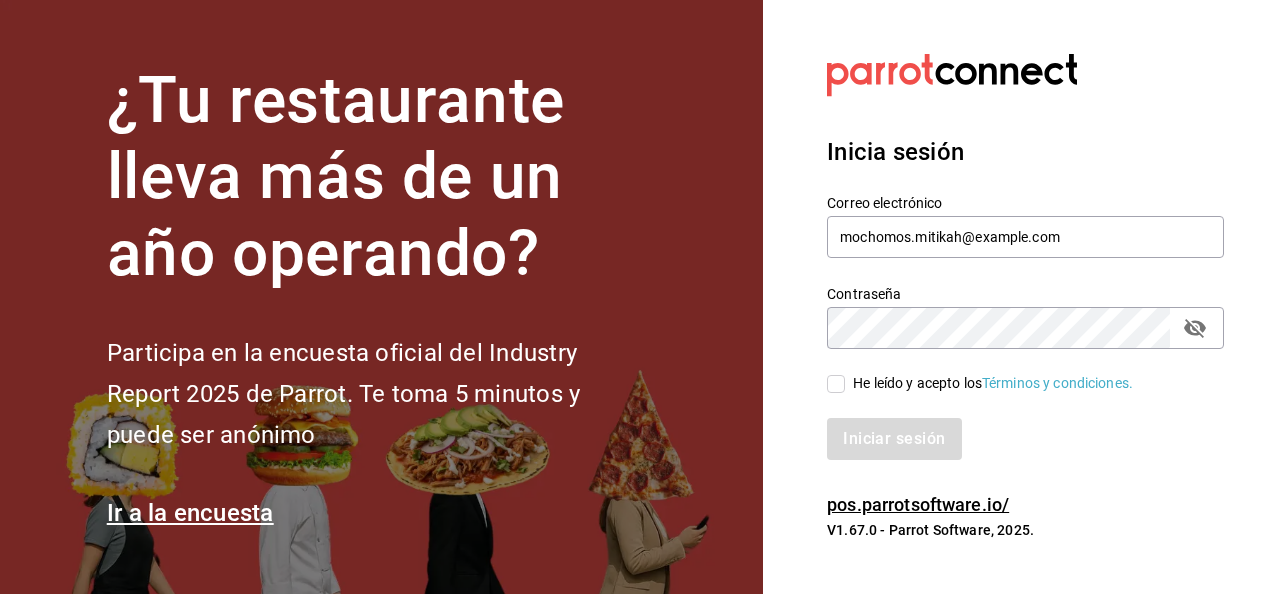 click on "He leído y acepto los  Términos y condiciones." at bounding box center [836, 384] 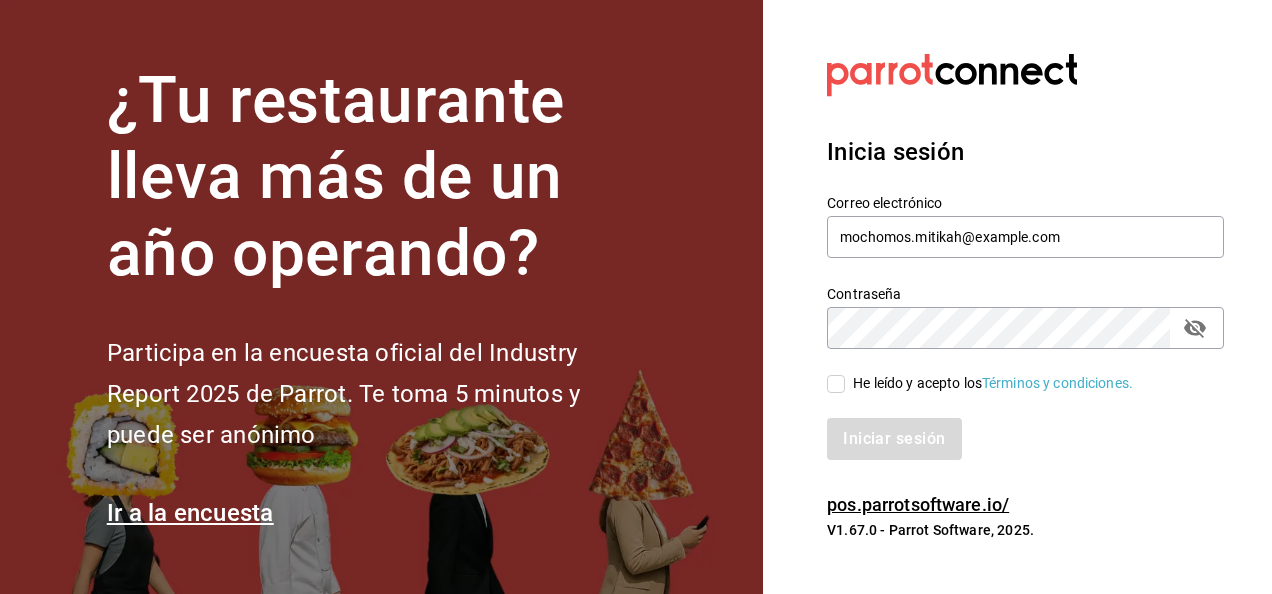 checkbox on "true" 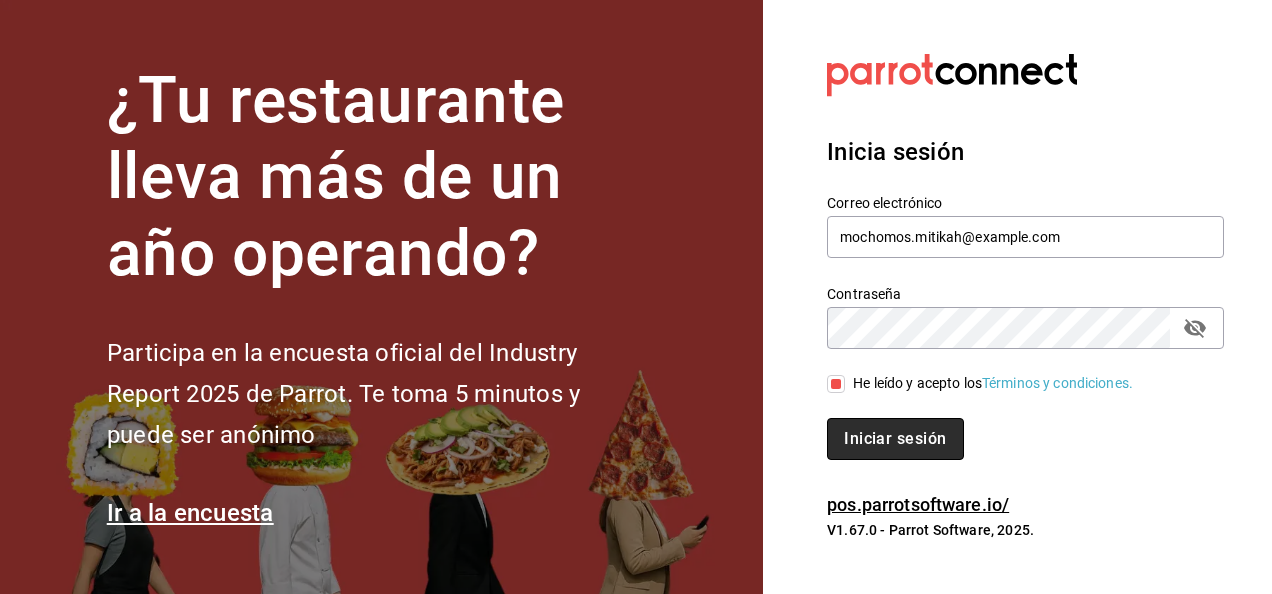 click on "Iniciar sesión" at bounding box center [895, 439] 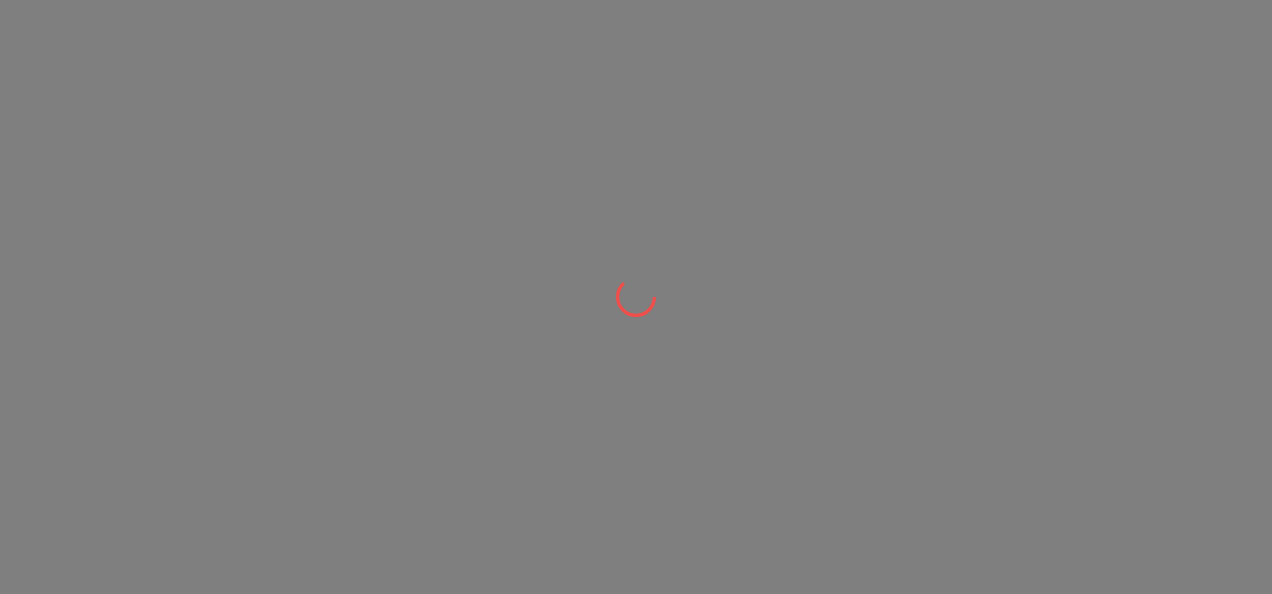 scroll, scrollTop: 0, scrollLeft: 0, axis: both 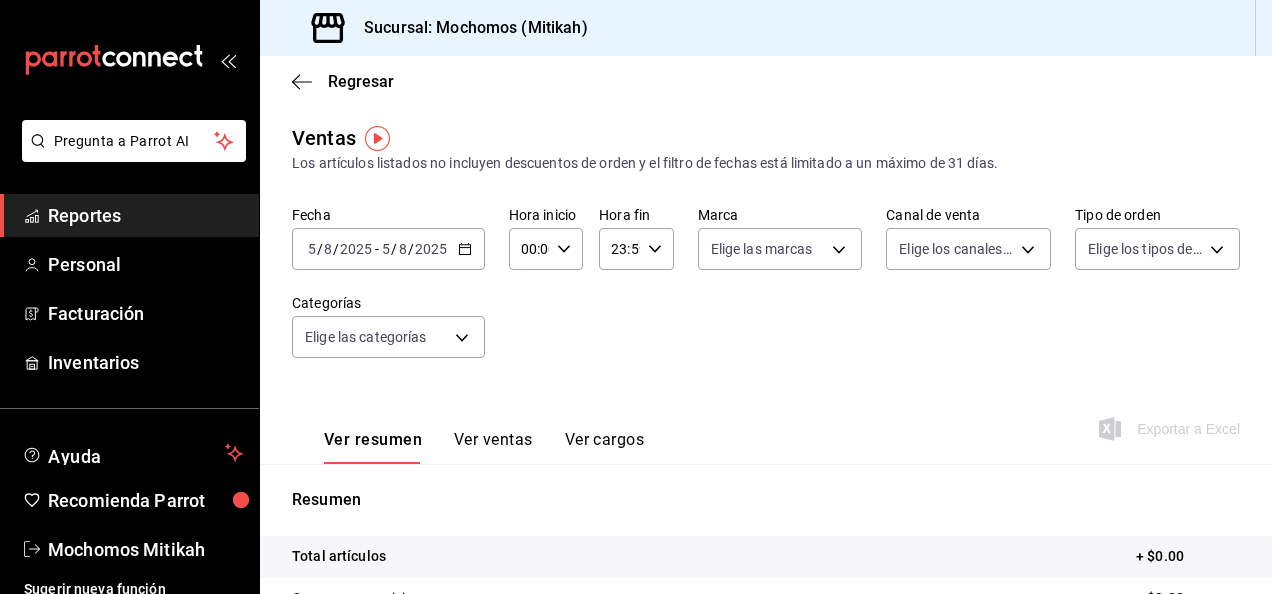 click 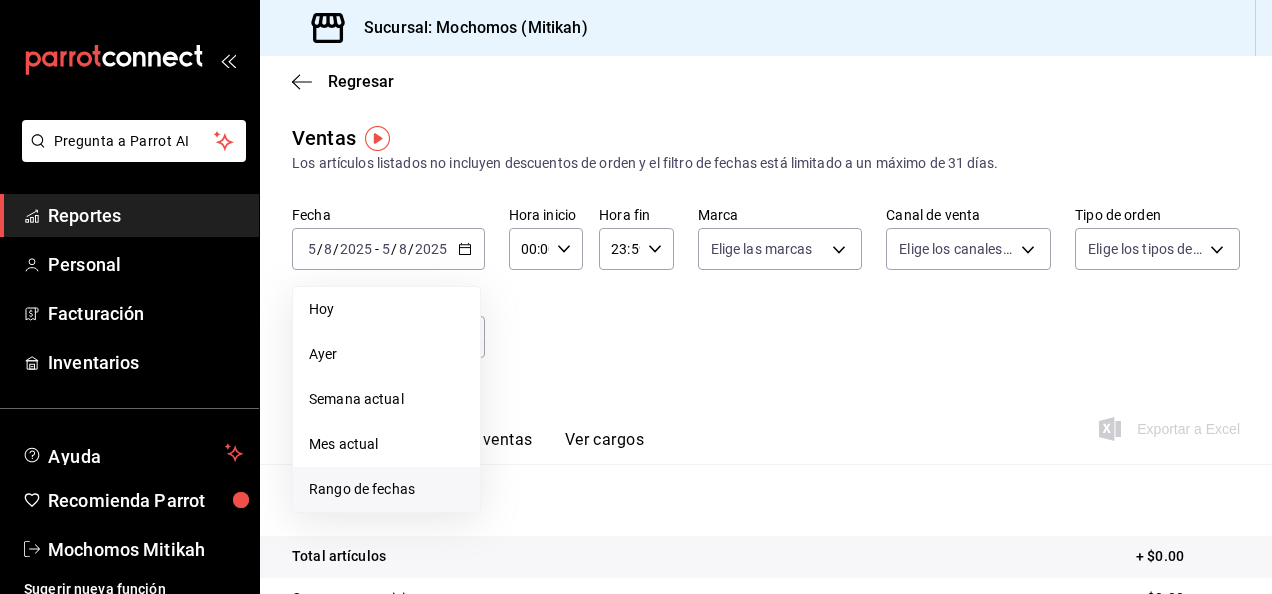 click on "Rango de fechas" at bounding box center (386, 489) 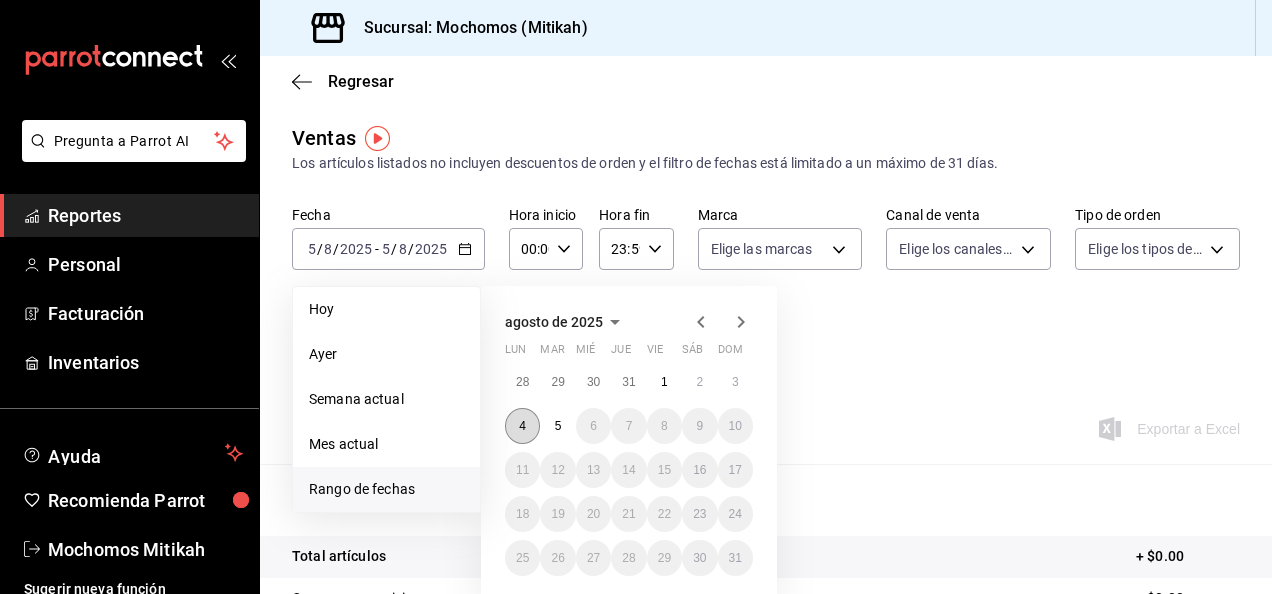 click on "4" at bounding box center [522, 426] 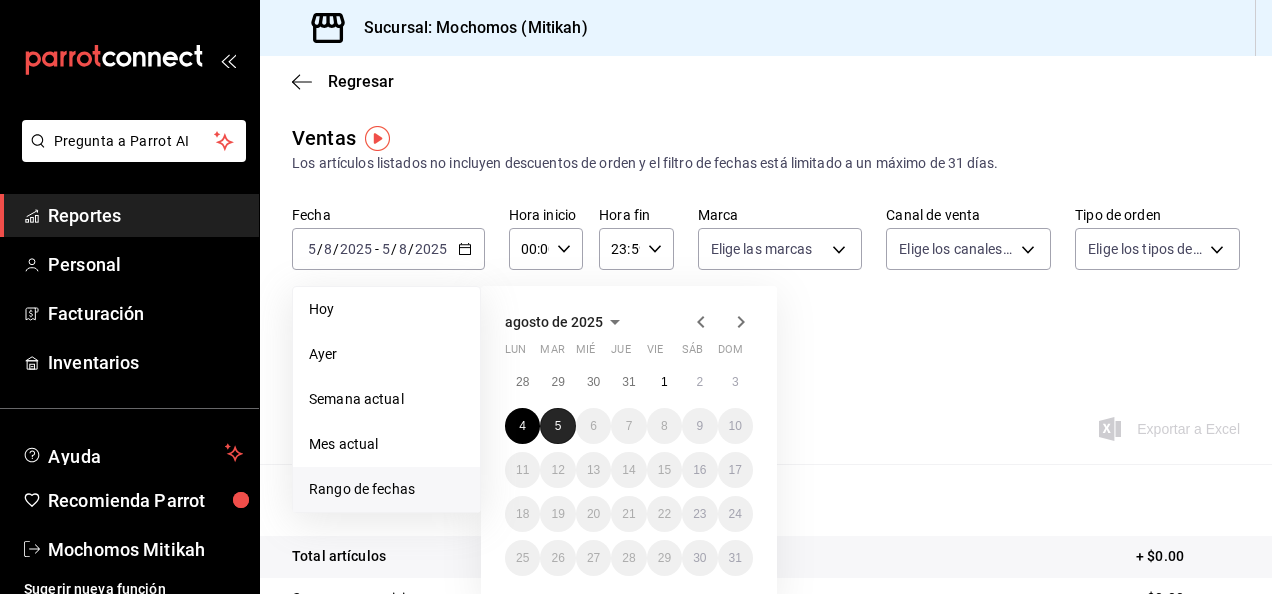 click on "5" at bounding box center (557, 426) 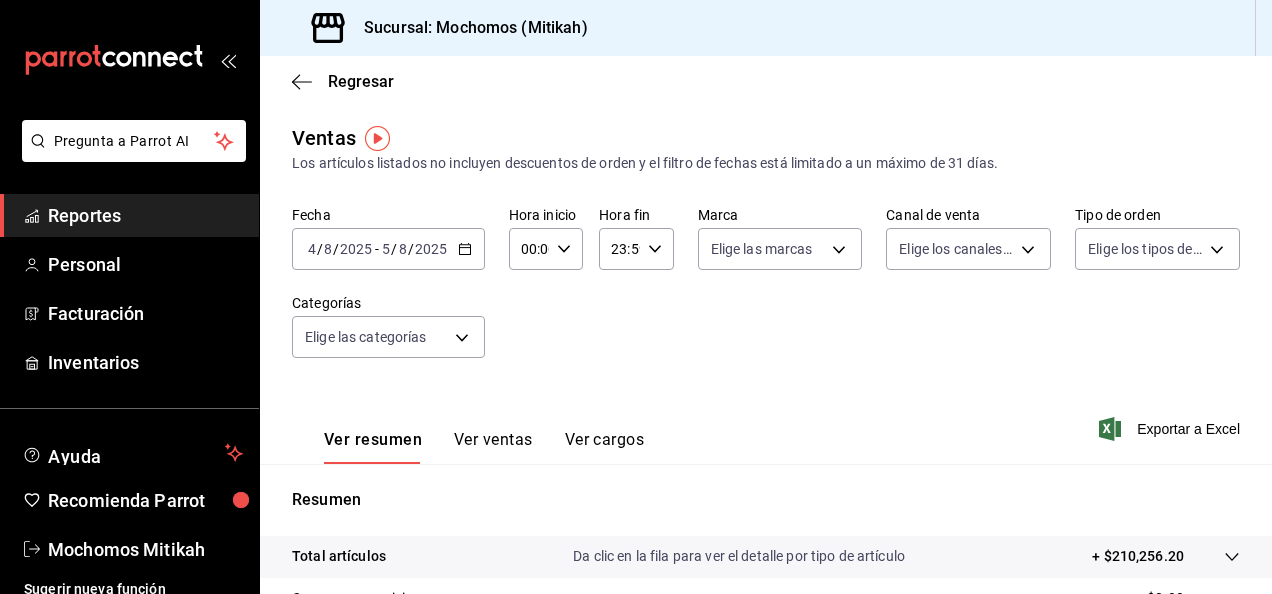 click 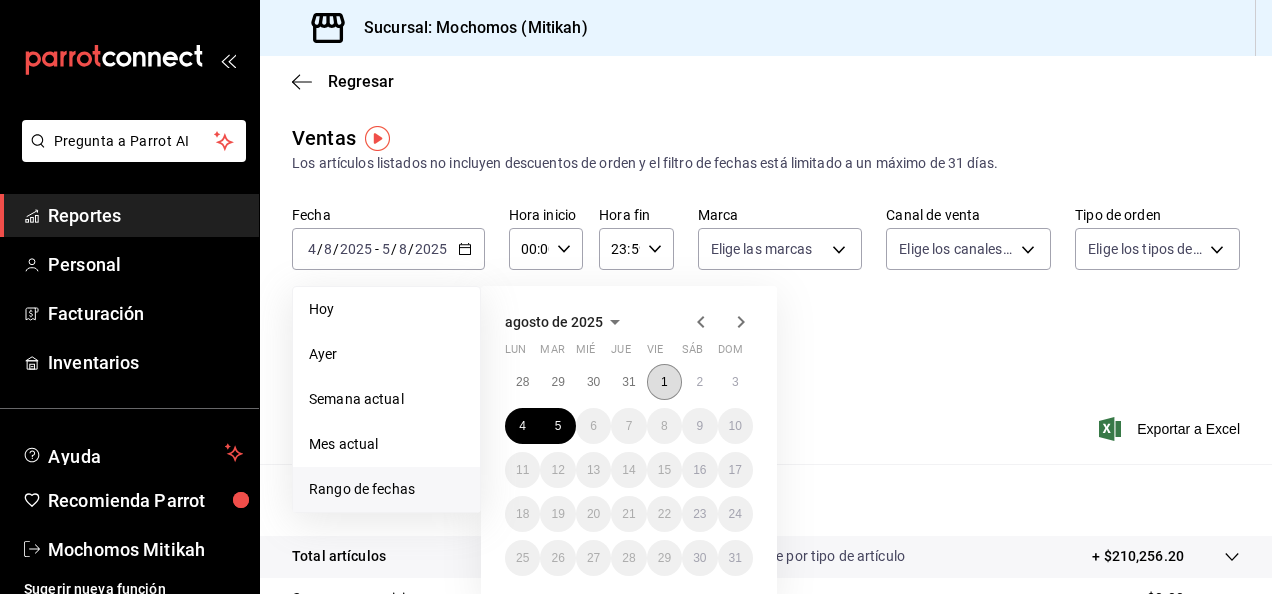 click on "1" at bounding box center [664, 382] 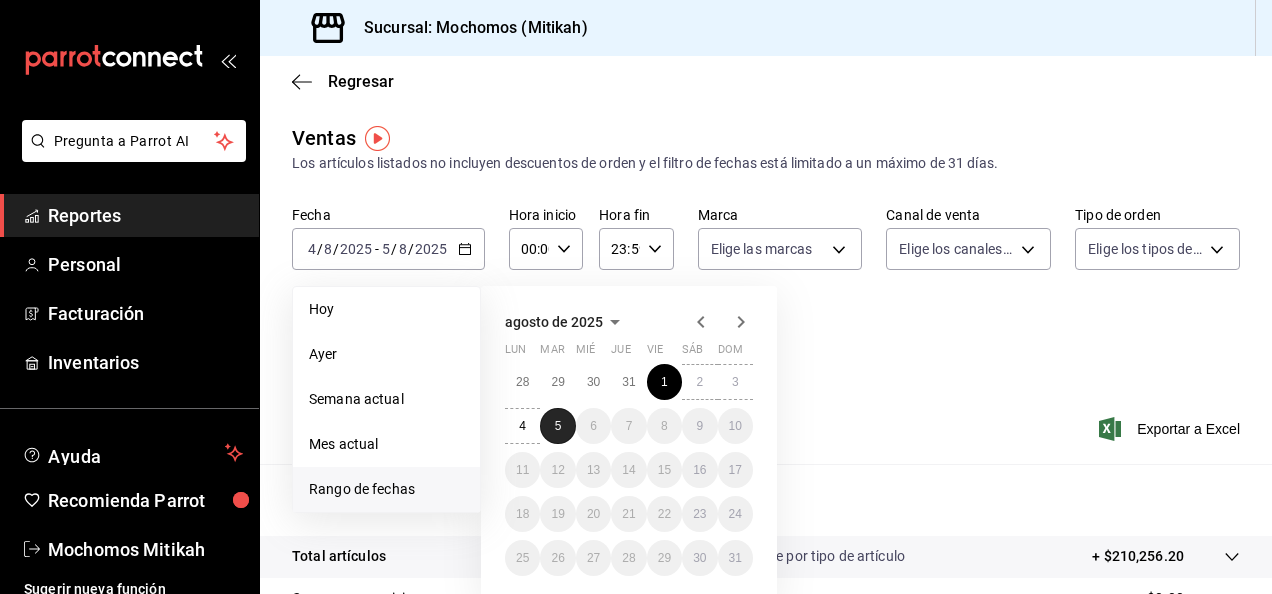 click on "5" at bounding box center [557, 426] 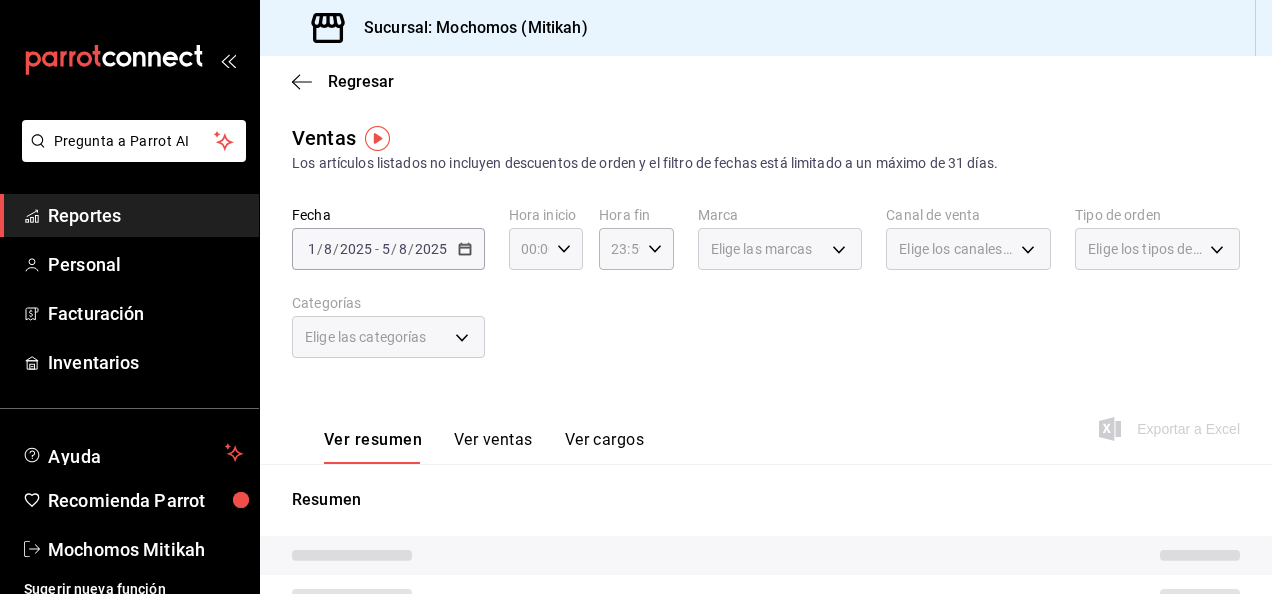 click 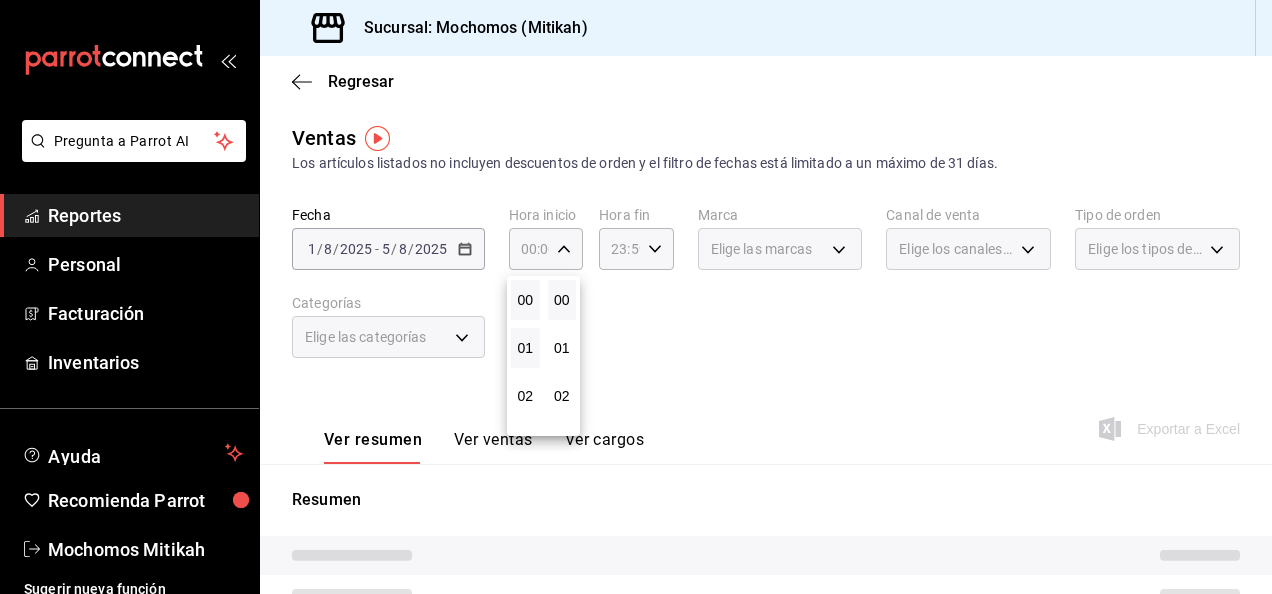 click on "01" at bounding box center (525, 348) 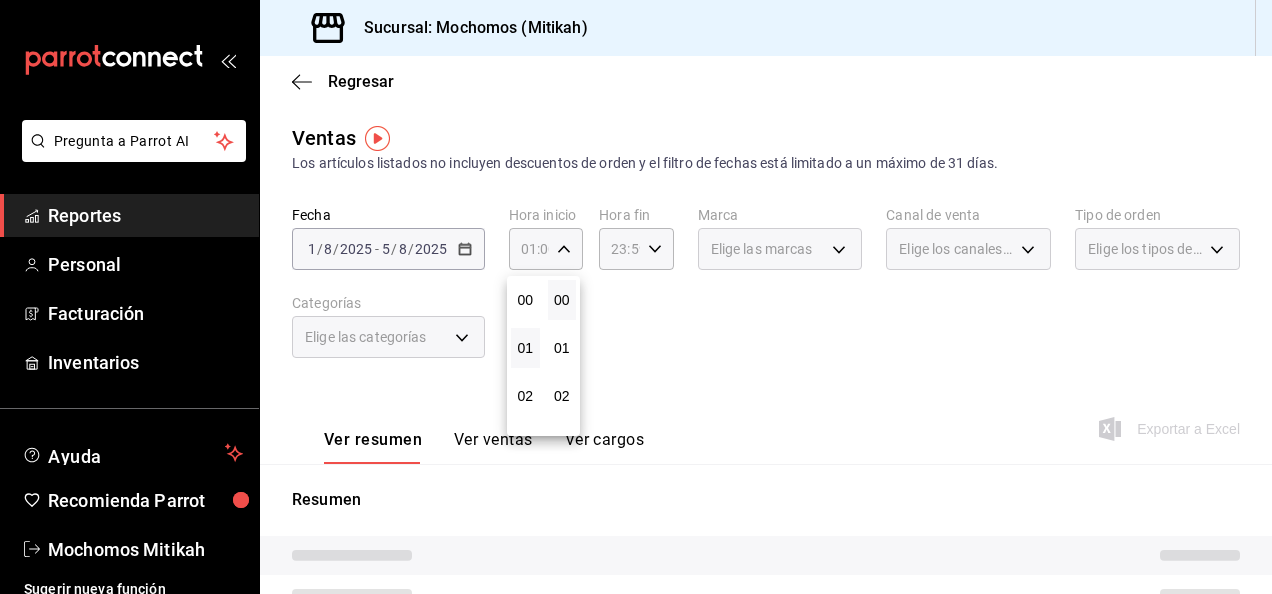type 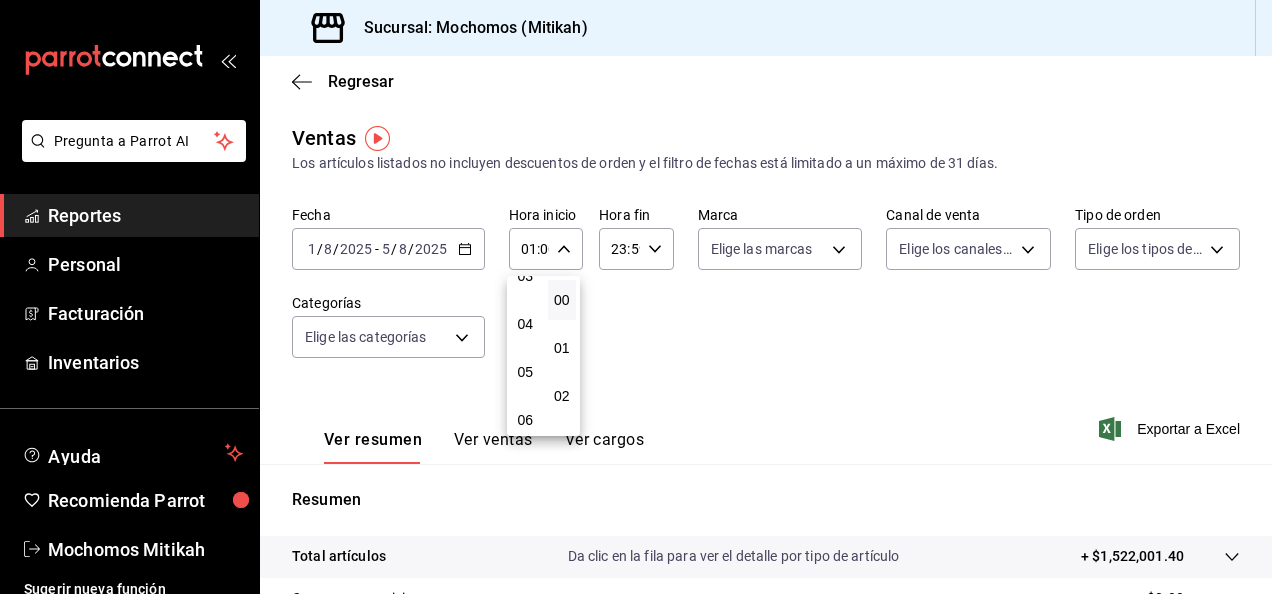 scroll, scrollTop: 240, scrollLeft: 0, axis: vertical 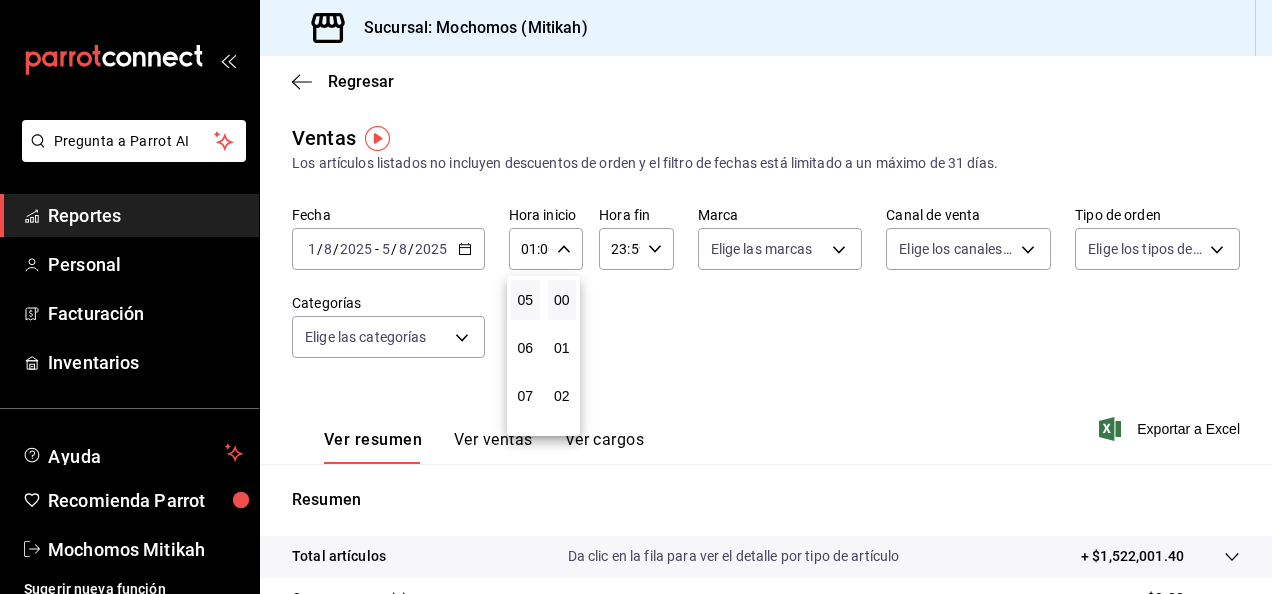 click on "05" at bounding box center [525, 300] 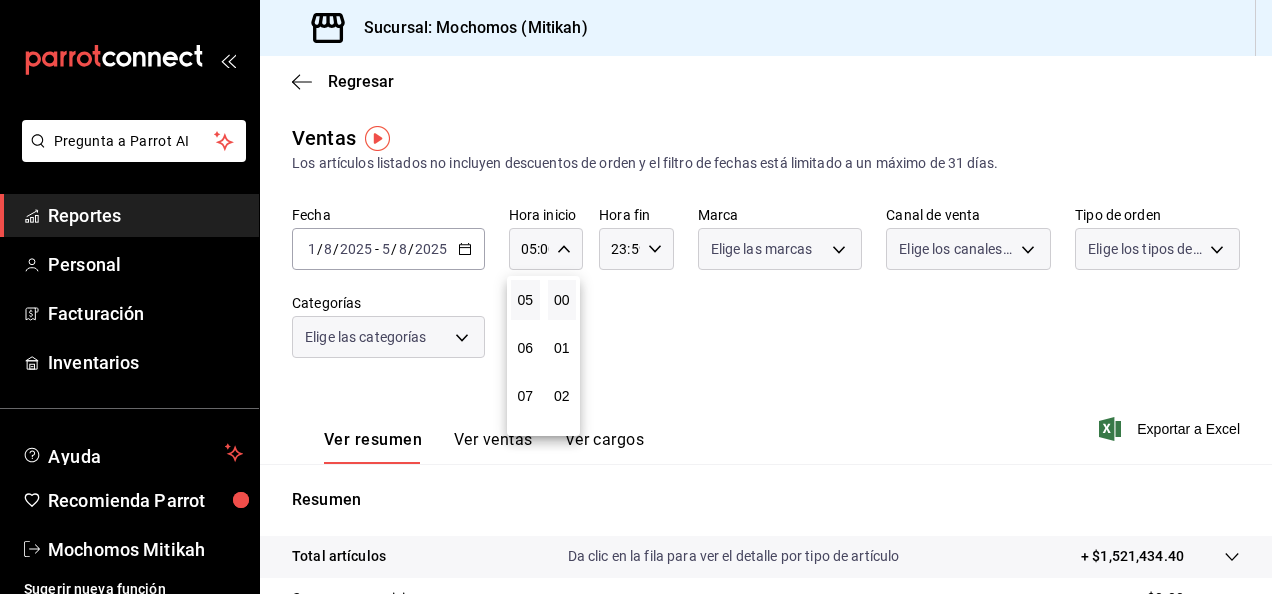 click at bounding box center [636, 297] 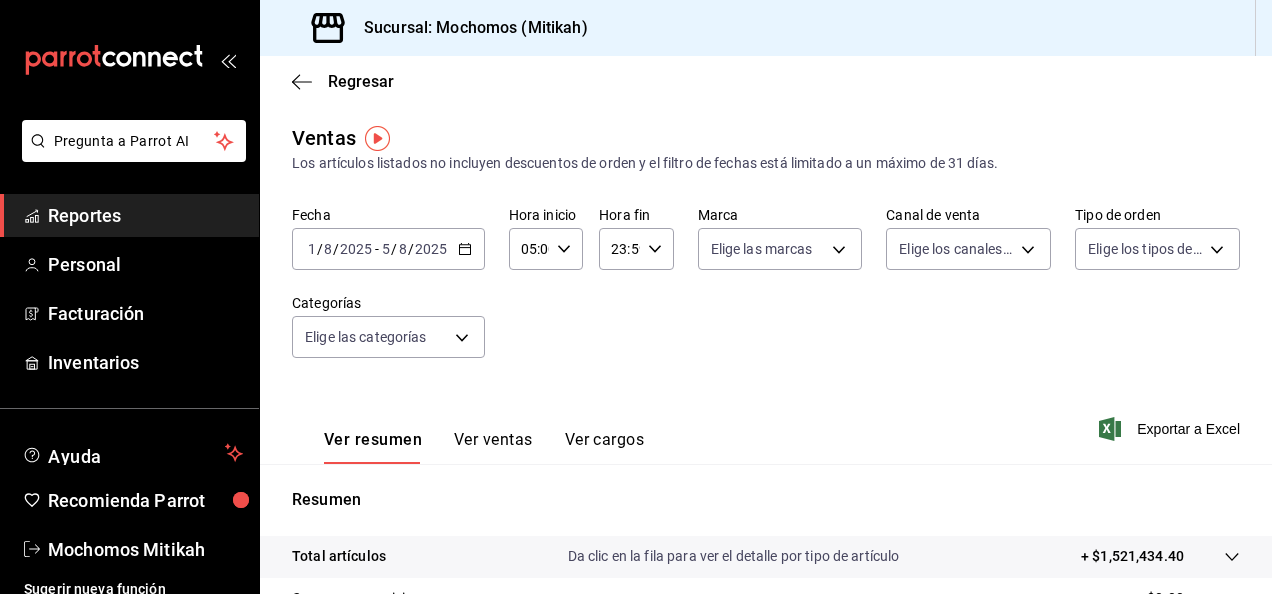 click 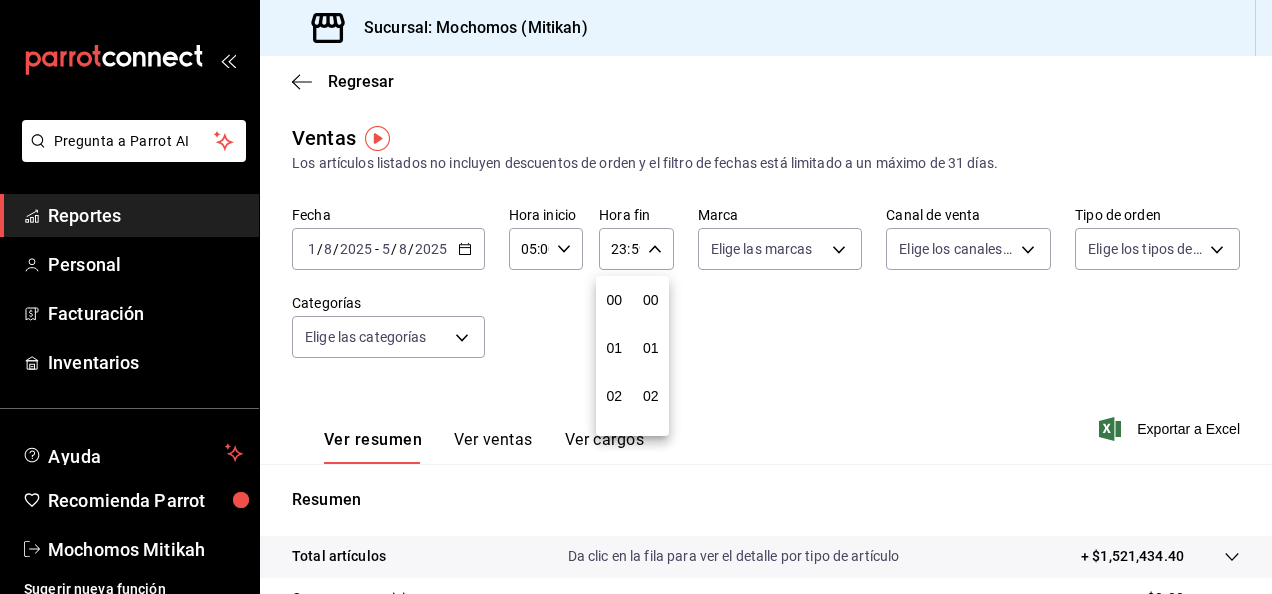 scroll, scrollTop: 992, scrollLeft: 0, axis: vertical 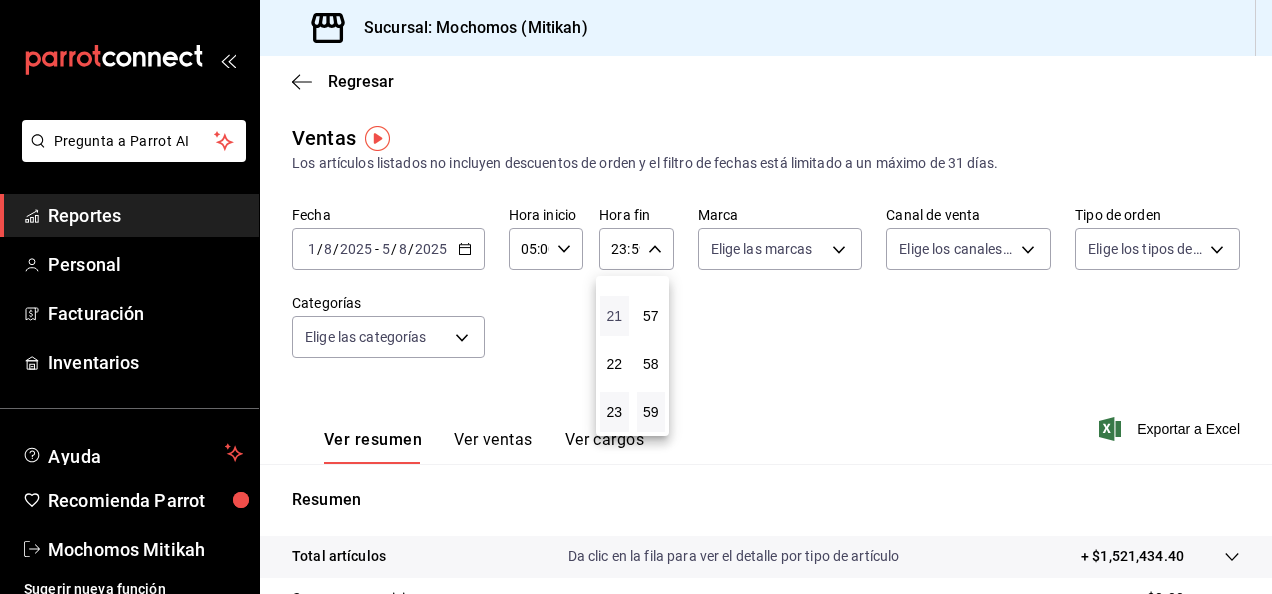 click on "21" at bounding box center (614, 316) 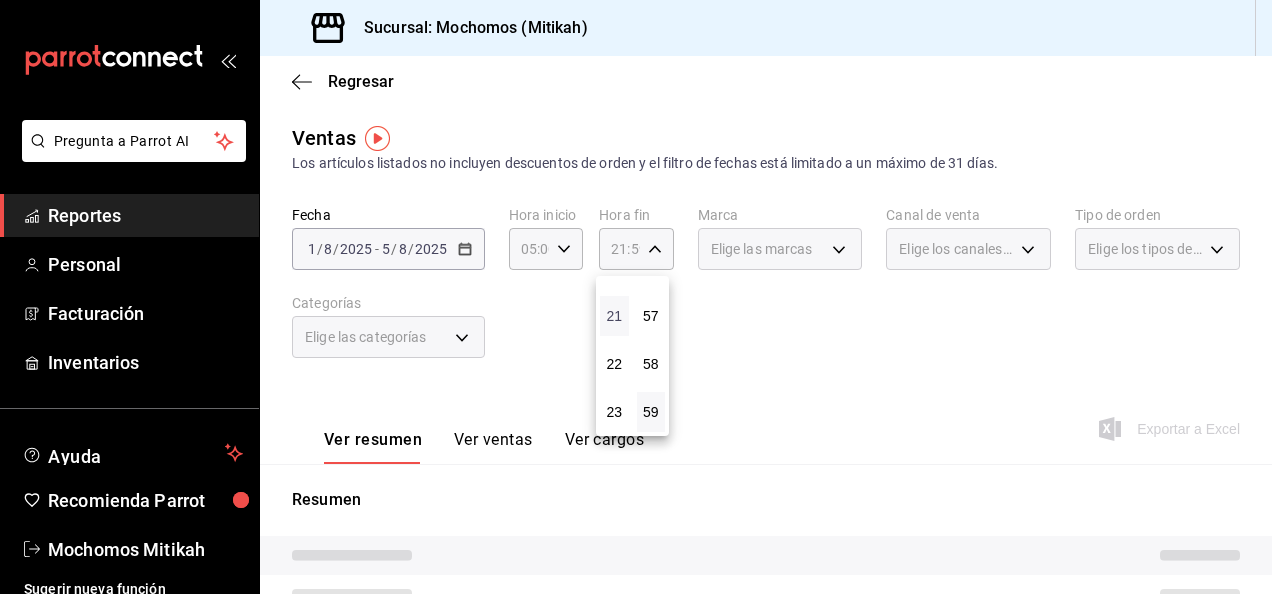 type 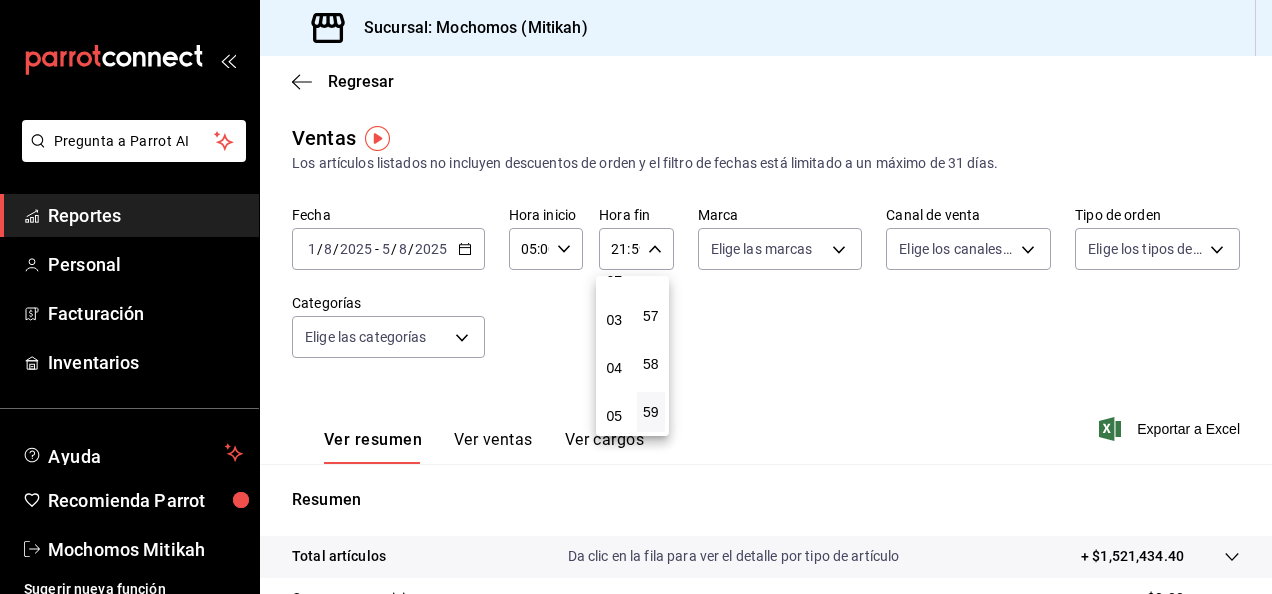 scroll, scrollTop: 152, scrollLeft: 0, axis: vertical 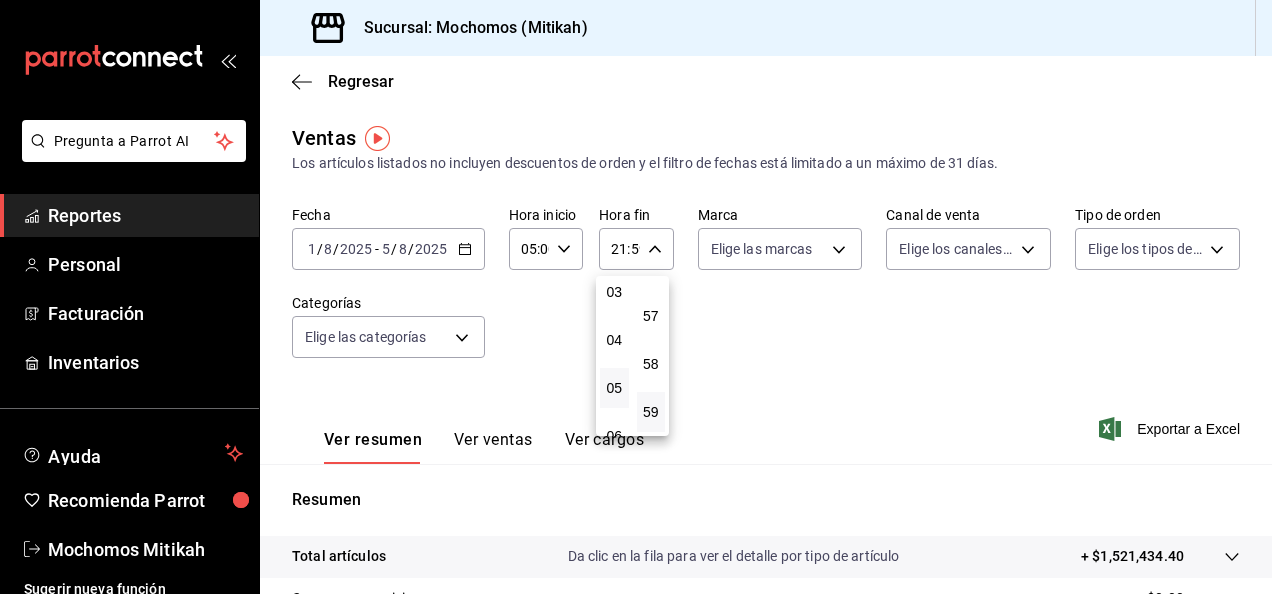 click on "05" at bounding box center (614, 388) 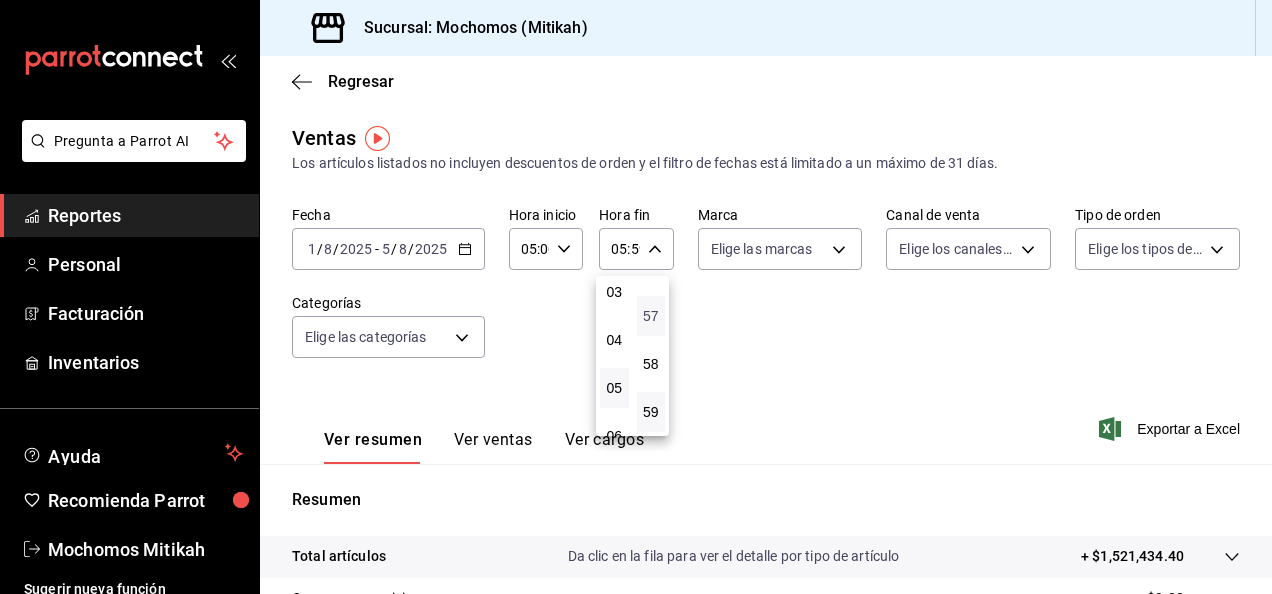 click on "57" at bounding box center (651, 316) 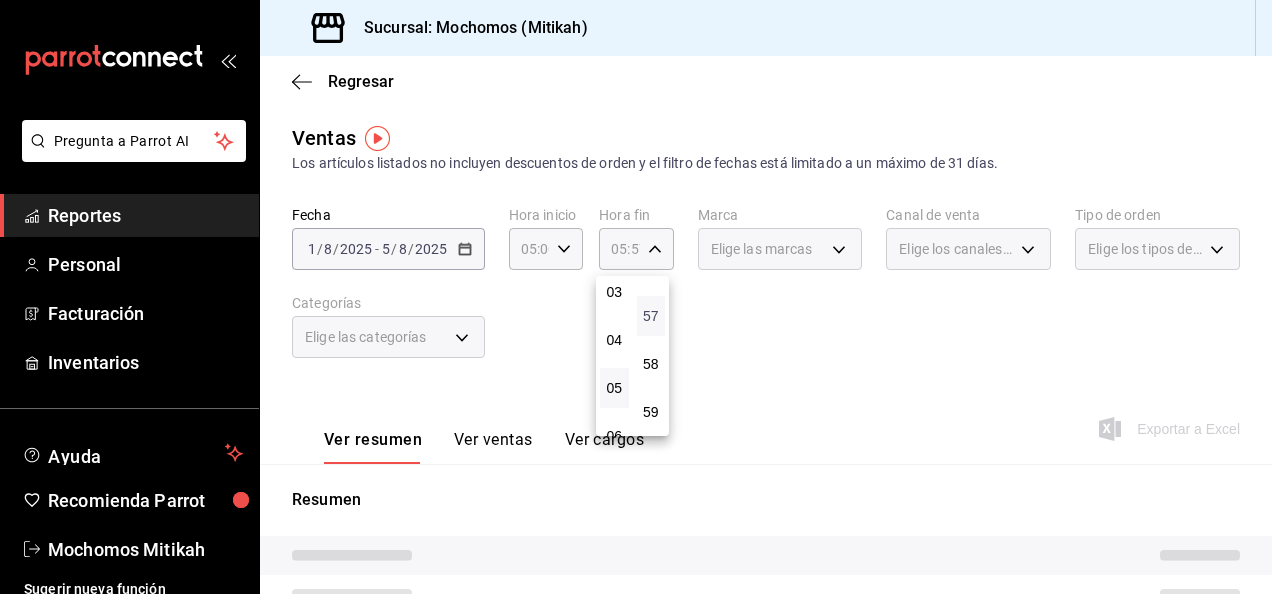 type 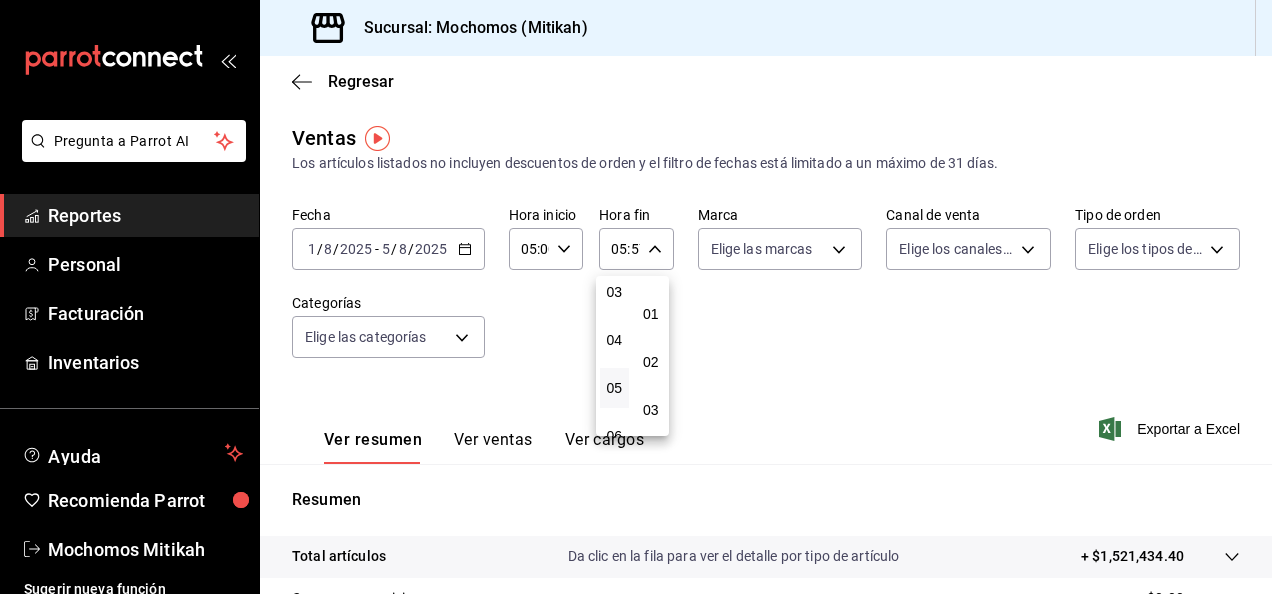 scroll, scrollTop: 0, scrollLeft: 0, axis: both 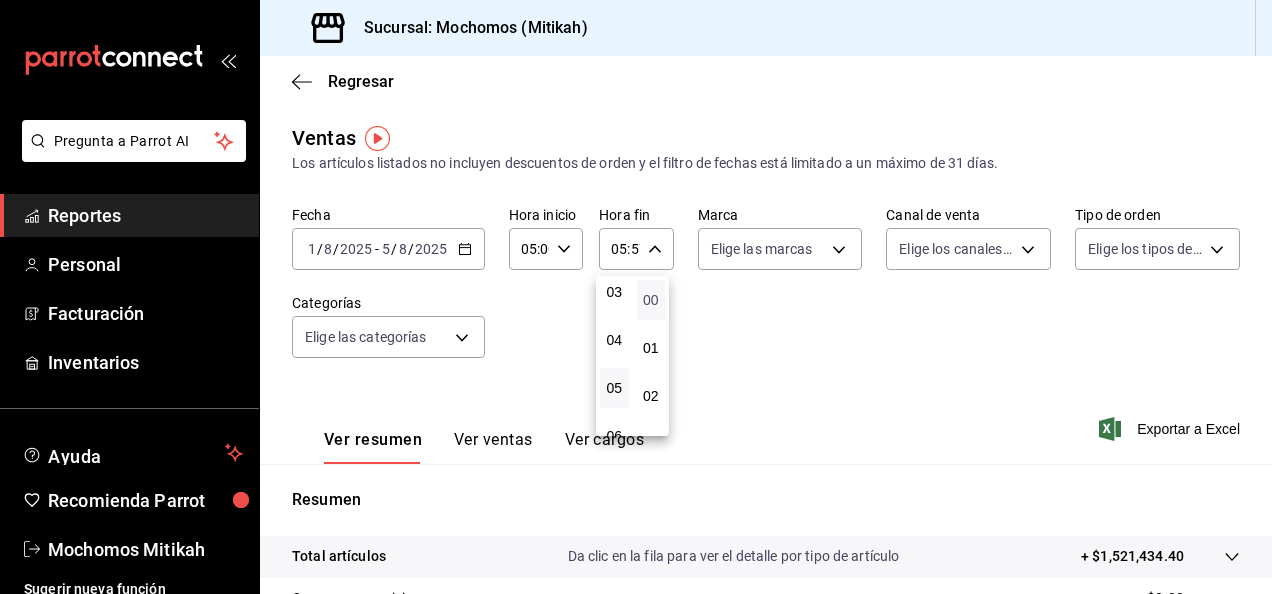 click on "00" at bounding box center (651, 300) 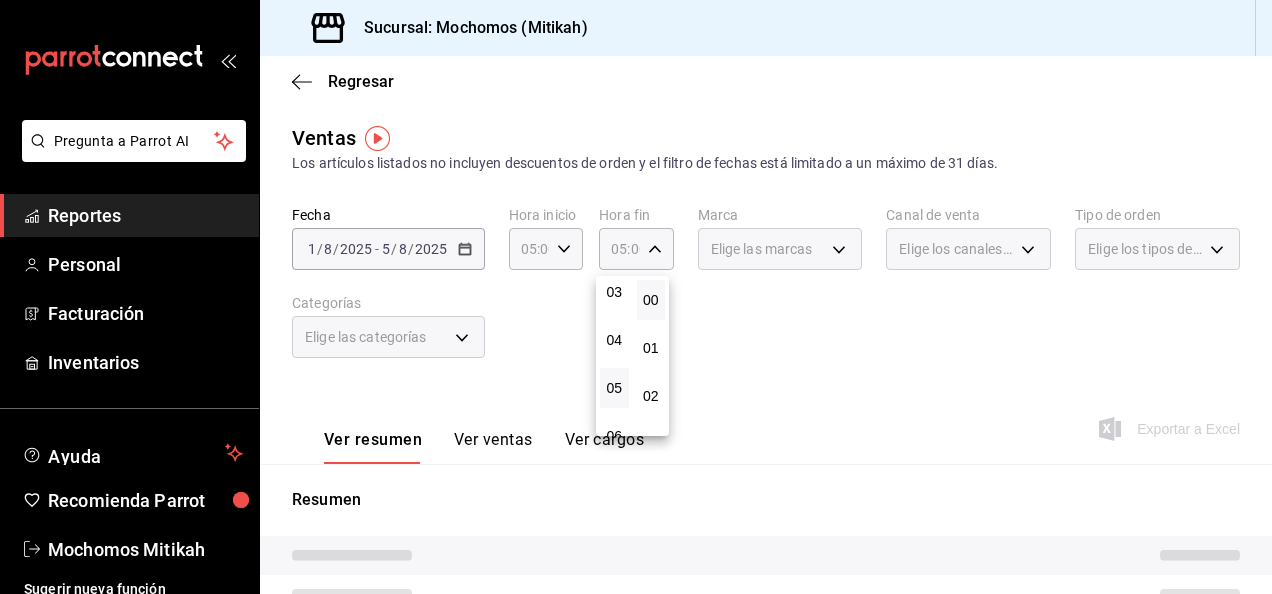 click at bounding box center [636, 297] 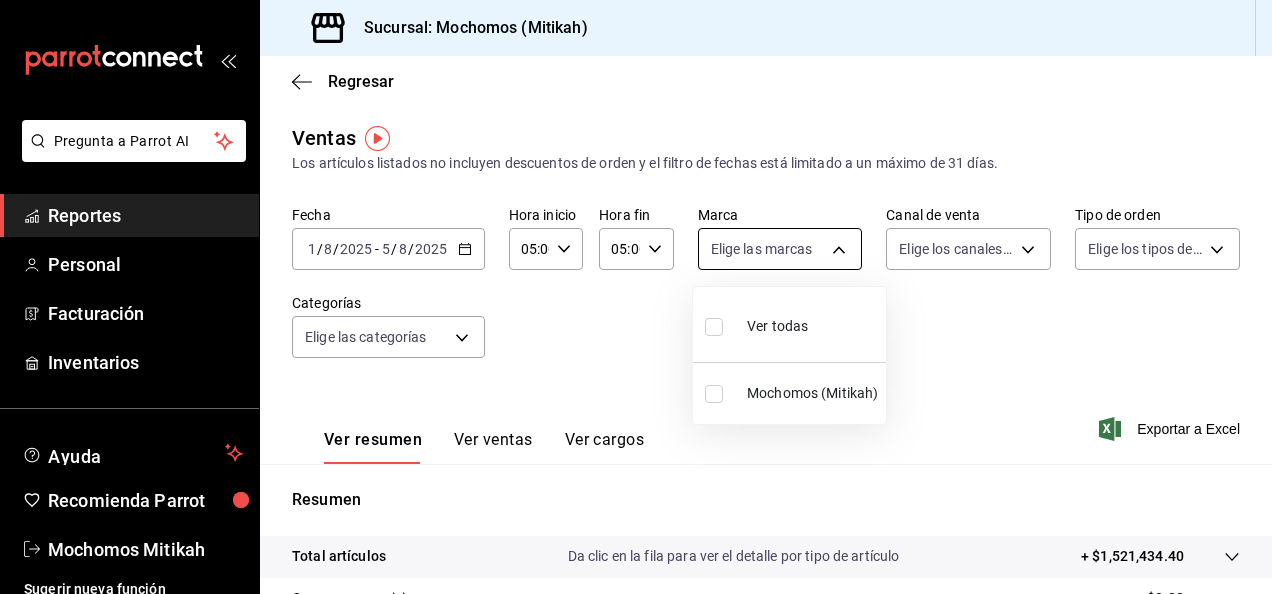 click on "Pregunta a Parrot AI Reportes   Personal   Facturación   Inventarios   Ayuda Recomienda Parrot   Mochomos Mitikah   Sugerir nueva función   Sucursal: Mochomos (Mitikah) Regresar Ventas Los artículos listados no incluyen descuentos de orden y el filtro de fechas está limitado a un máximo de 31 días. Fecha 2025-08-01 1 / 8 / 2025 - 2025-08-05 5 / 8 / 2025 Hora inicio 05:00 Hora inicio Hora fin 05:00 Hora fin Marca Elige las marcas Canal de venta Elige los canales de venta Tipo de orden Elige los tipos de orden Categorías Elige las categorías Ver resumen Ver ventas Ver cargos Exportar a Excel Resumen Total artículos Da clic en la fila para ver el detalle por tipo de artículo + $1,521,434.40 Cargos por servicio + $0.00 Venta bruta = $1,521,434.40 Descuentos totales - $13,799.30 Certificados de regalo - $5,703.00 Venta total = $1,501,932.10 Impuestos - $207,163.05 Venta neta = $1,294,769.05 Pregunta a Parrot AI Reportes   Personal   Facturación   Inventarios   Ayuda Recomienda Parrot   Mochomos Mitikah" at bounding box center [636, 297] 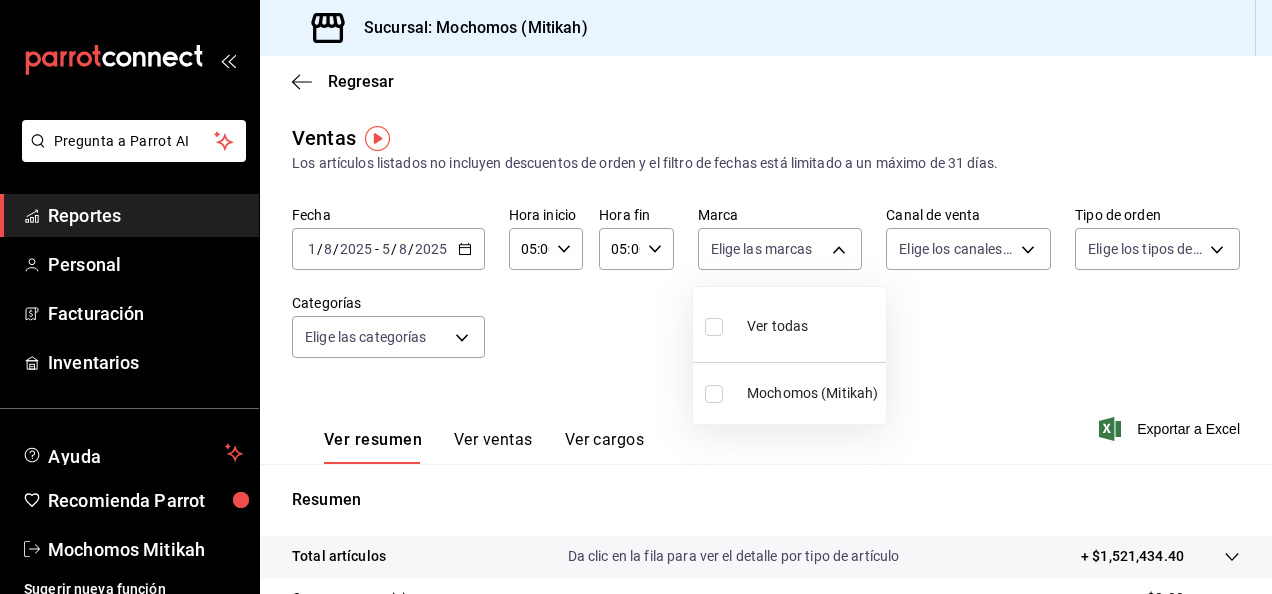 click at bounding box center (714, 327) 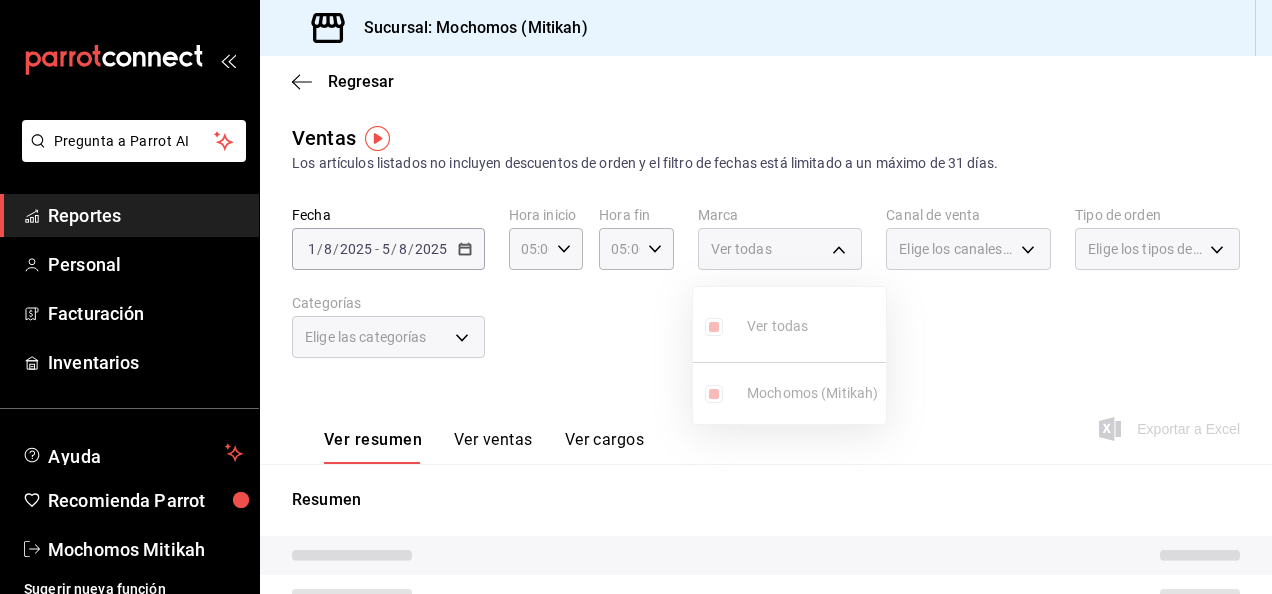 click at bounding box center [636, 297] 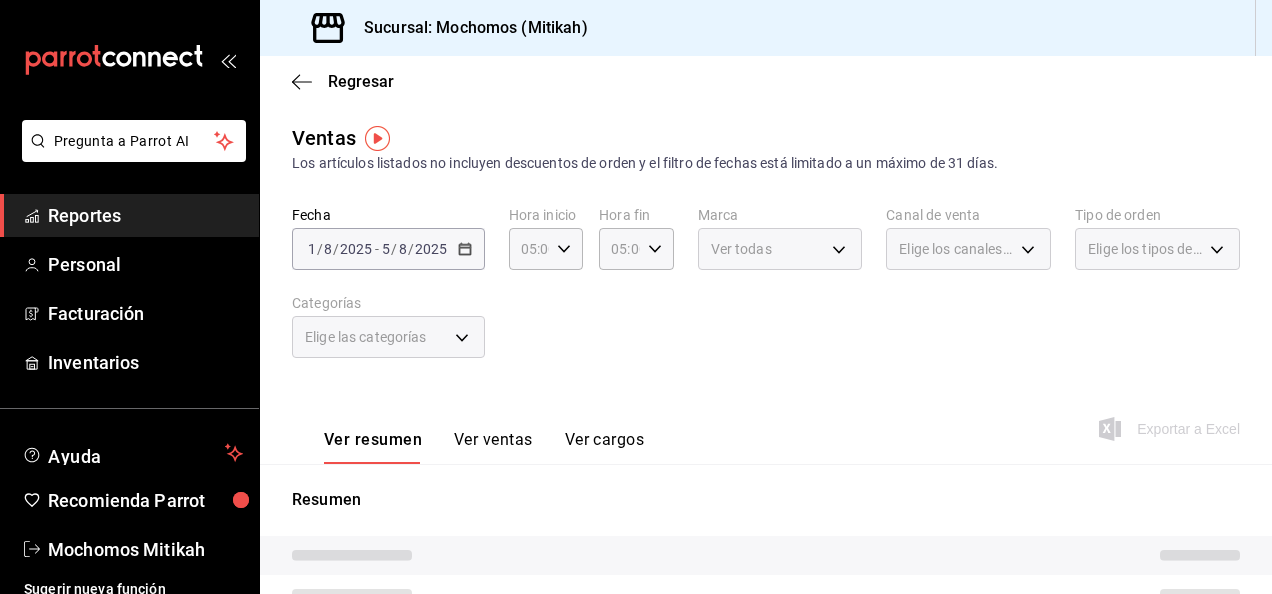 click on "Elige los canales de venta" at bounding box center [968, 249] 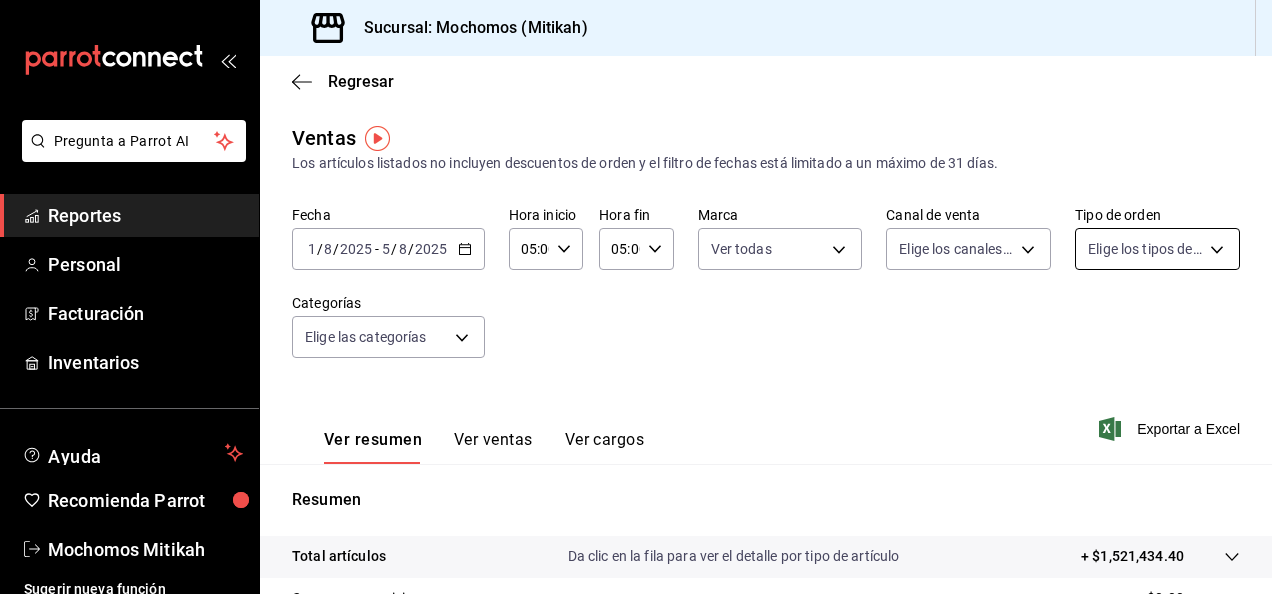 click on "Elige los tipos de orden" at bounding box center [1157, 249] 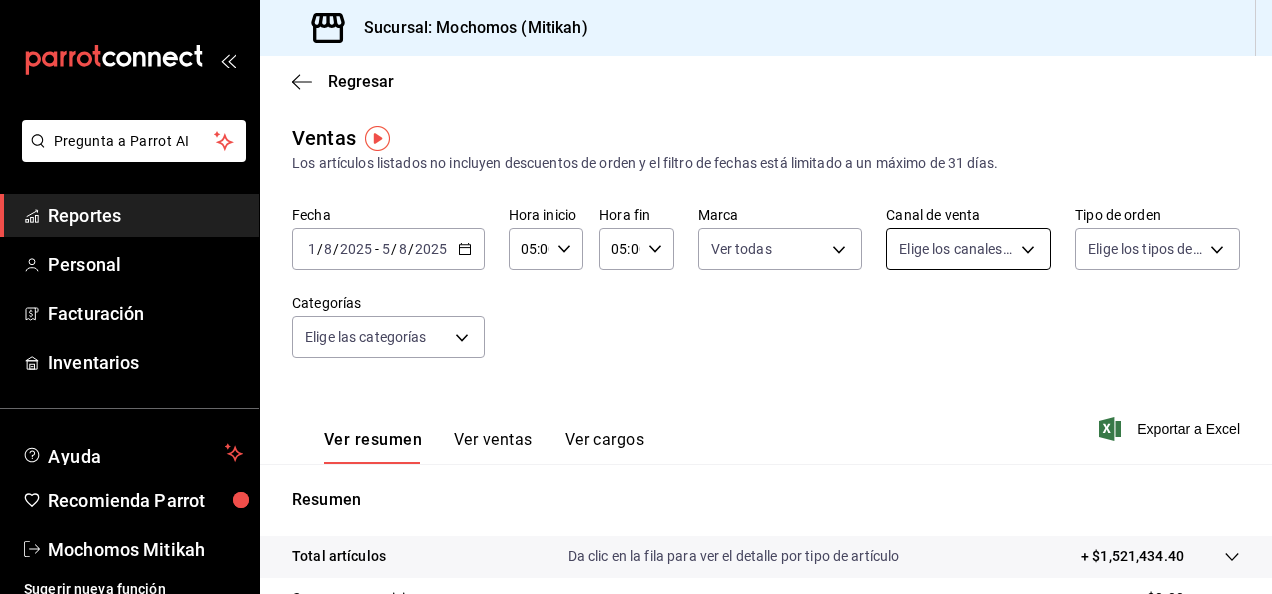 click on "Pregunta a Parrot AI Reportes   Personal   Facturación   Inventarios   Ayuda Recomienda Parrot   Mochomos Mitikah   Sugerir nueva función   Sucursal: Mochomos (Mitikah) Regresar Ventas Los artículos listados no incluyen descuentos de orden y el filtro de fechas está limitado a un máximo de 31 días. Fecha 2025-08-01 1 / 8 / 2025 - 2025-08-05 5 / 8 / 2025 Hora inicio 05:00 Hora inicio Hora fin 05:00 Hora fin Marca Ver todas d0e5f648-281b-433d-bf08-9501e0541b8c Canal de venta Elige los canales de venta Tipo de orden Elige los tipos de orden Categorías Elige las categorías Ver resumen Ver ventas Ver cargos Exportar a Excel Resumen Total artículos Da clic en la fila para ver el detalle por tipo de artículo + $1,521,434.40 Cargos por servicio + $0.00 Venta bruta = $1,521,434.40 Descuentos totales - $13,799.30 Certificados de regalo - $5,703.00 Venta total = $1,501,932.10 Impuestos - $207,163.05 Venta neta = $1,294,769.05 Pregunta a Parrot AI Reportes   Personal   Facturación   Inventarios   Ayuda" at bounding box center (636, 297) 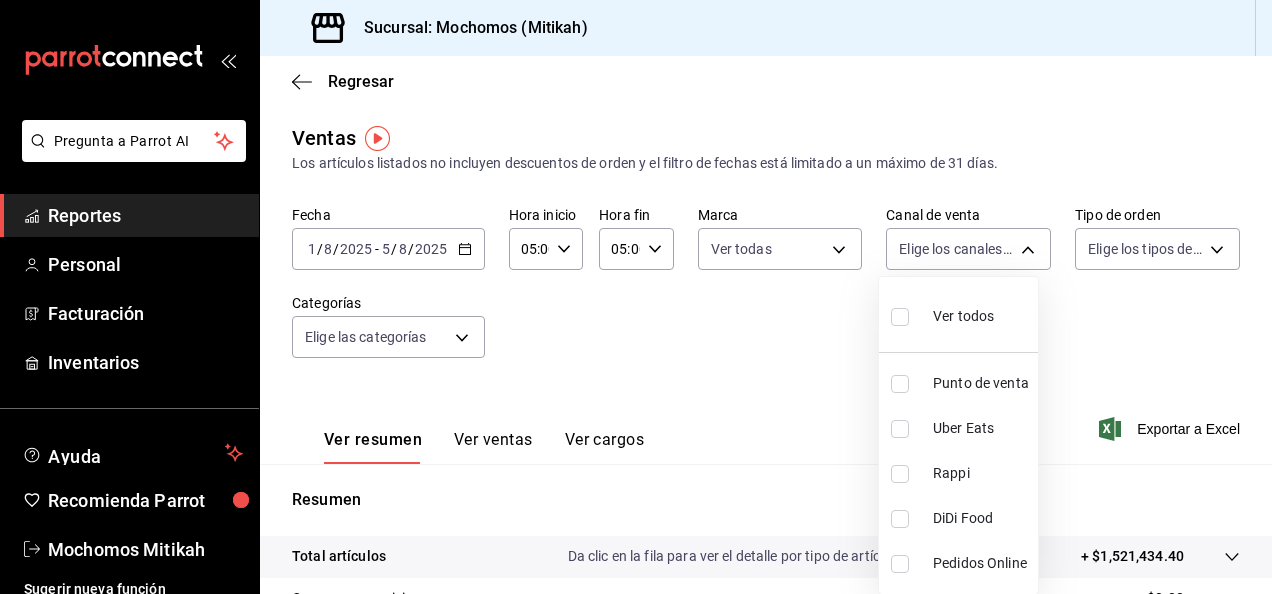 click at bounding box center [904, 316] 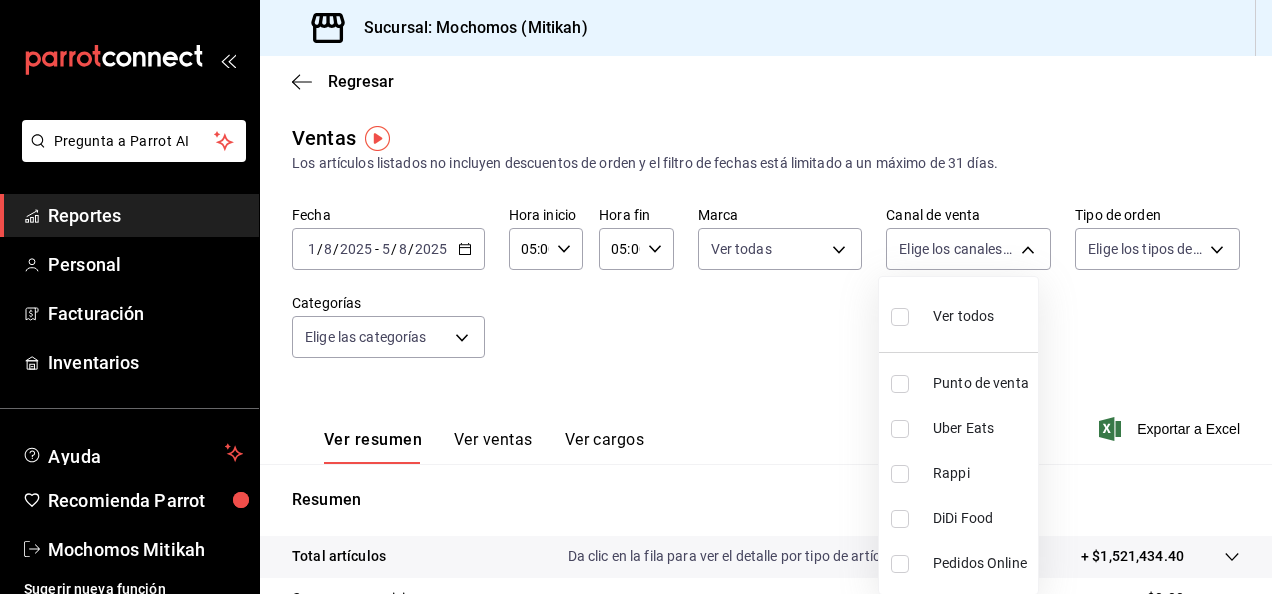 click at bounding box center [900, 317] 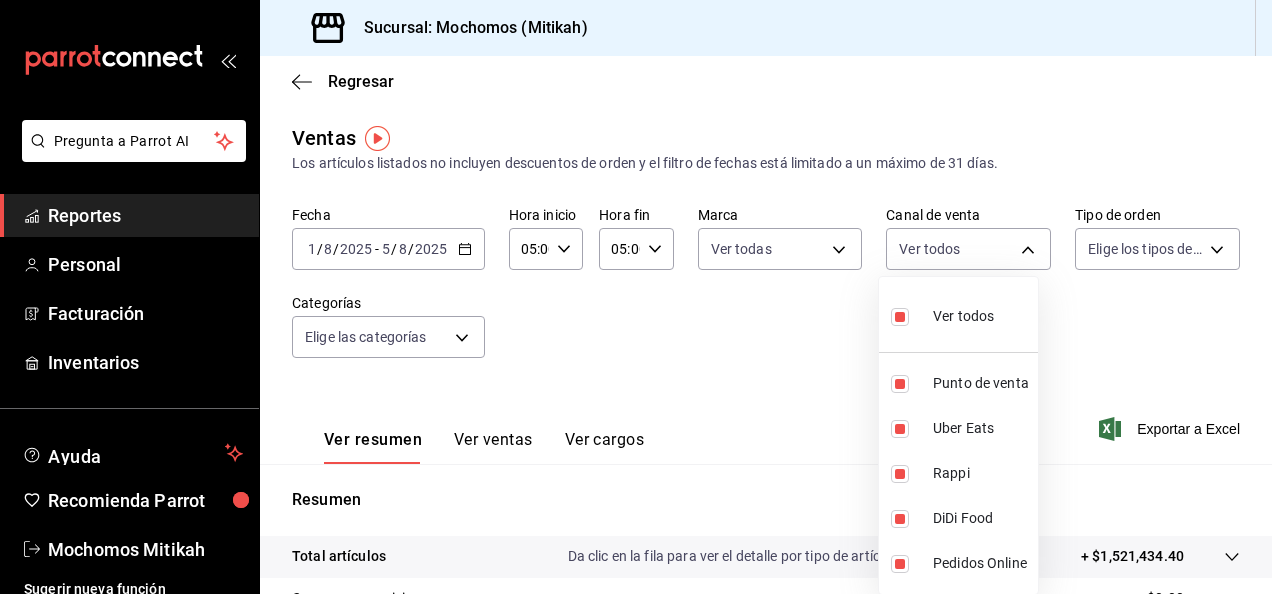 click at bounding box center [636, 297] 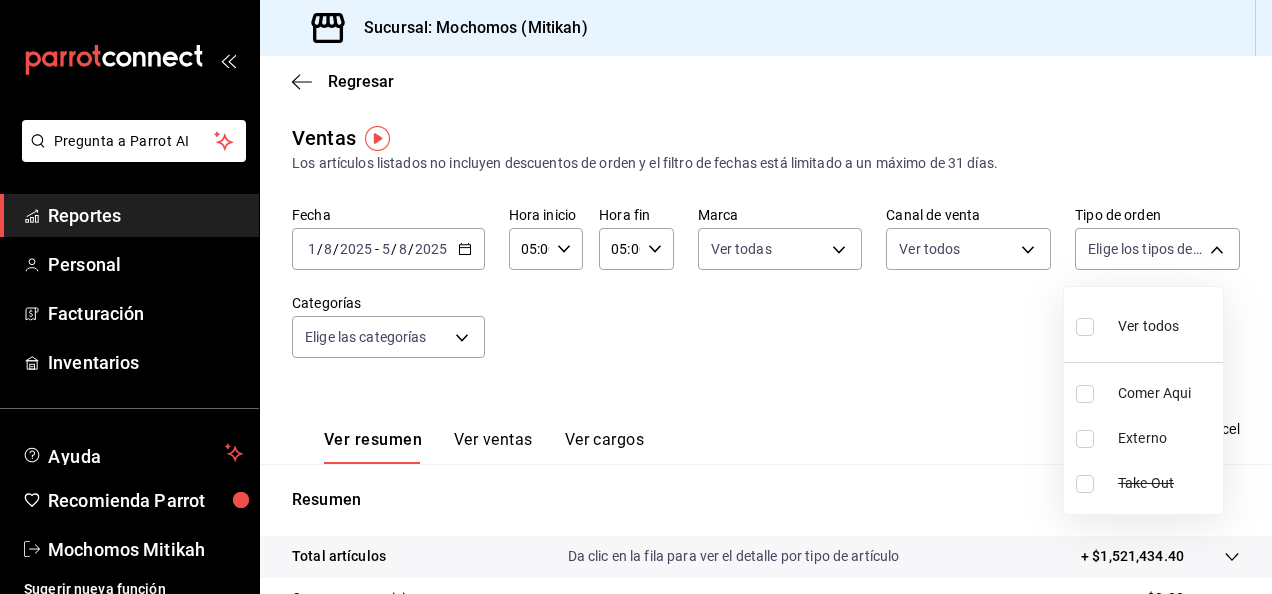 click on "Pregunta a Parrot AI Reportes   Personal   Facturación   Inventarios   Ayuda Recomienda Parrot   Mochomos Mitikah   Sugerir nueva función   Sucursal: Mochomos (Mitikah) Regresar Ventas Los artículos listados no incluyen descuentos de orden y el filtro de fechas está limitado a un máximo de 31 días. Fecha 2025-08-01 1 / 8 / 2025 - 2025-08-05 5 / 8 / 2025 Hora inicio 05:00 Hora inicio Hora fin 05:00 Hora fin Marca Ver todas d0e5f648-281b-433d-bf08-9501e0541b8c Canal de venta Ver todos PARROT,UBER_EATS,RAPPI,DIDI_FOOD,ONLINE Tipo de orden Elige los tipos de orden Categorías Elige las categorías Ver resumen Ver ventas Ver cargos Exportar a Excel Resumen Total artículos Da clic en la fila para ver el detalle por tipo de artículo + $1,521,434.40 Cargos por servicio + $0.00 Venta bruta = $1,521,434.40 Descuentos totales - $13,799.30 Certificados de regalo - $5,703.00 Venta total = $1,501,932.10 Impuestos - $207,163.05 Venta neta = $1,294,769.05 Pregunta a Parrot AI Reportes   Personal   Facturación" at bounding box center (636, 297) 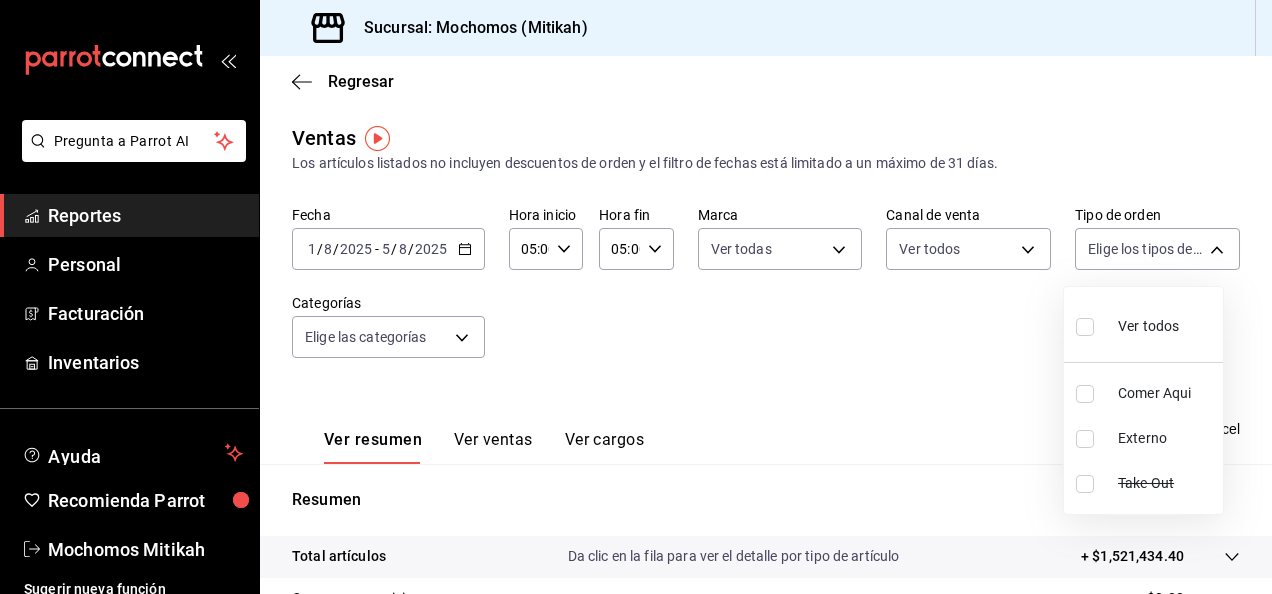 click at bounding box center (1089, 326) 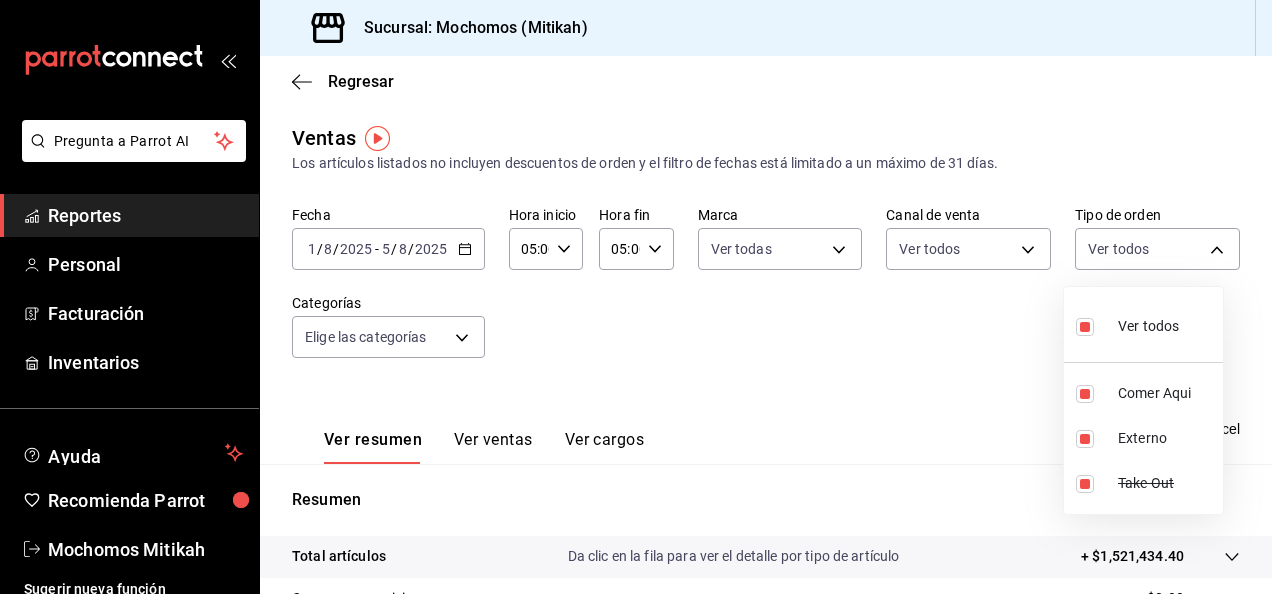 click at bounding box center [636, 297] 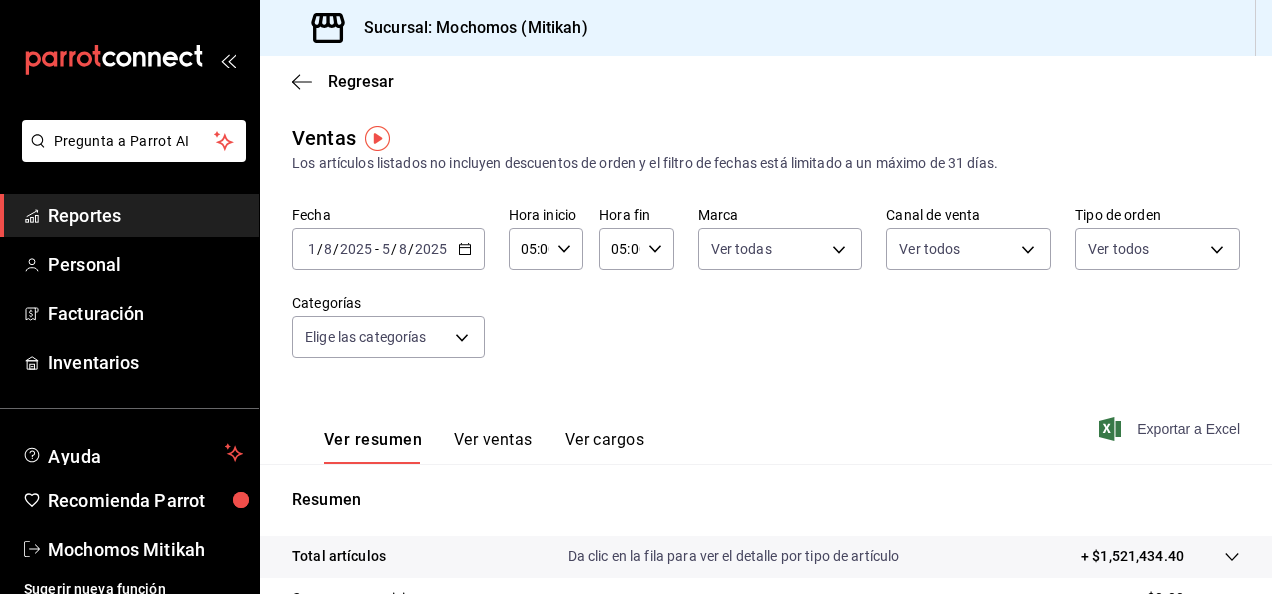 click 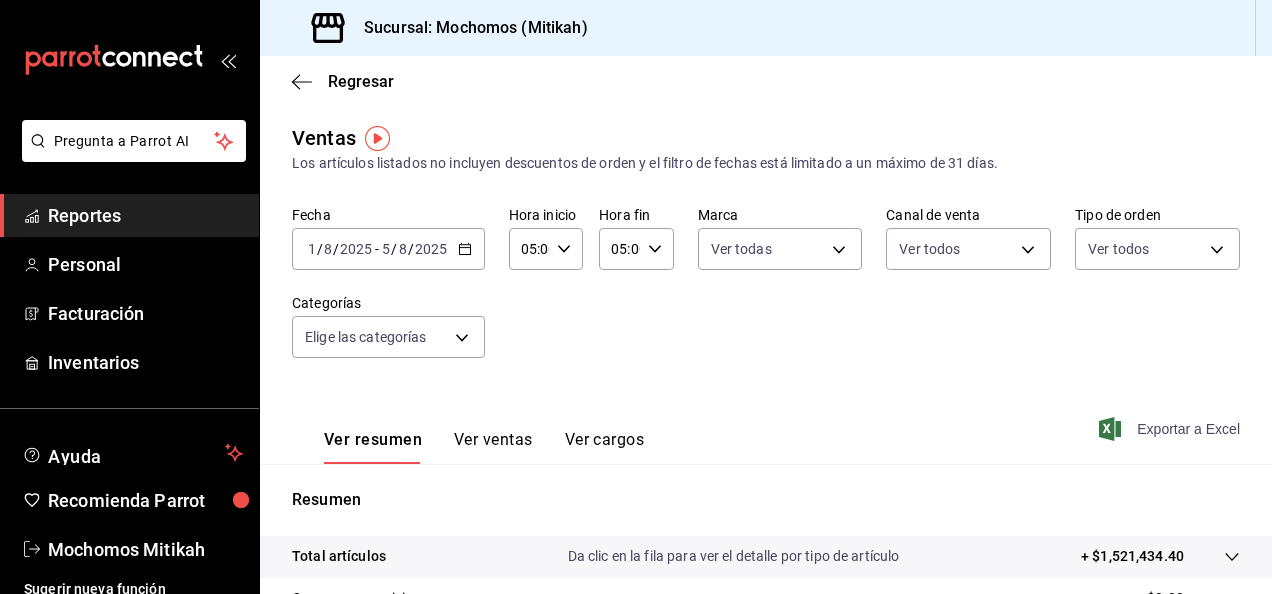 click on "Ver resumen Ver ventas Ver cargos Exportar a Excel" at bounding box center (766, 423) 